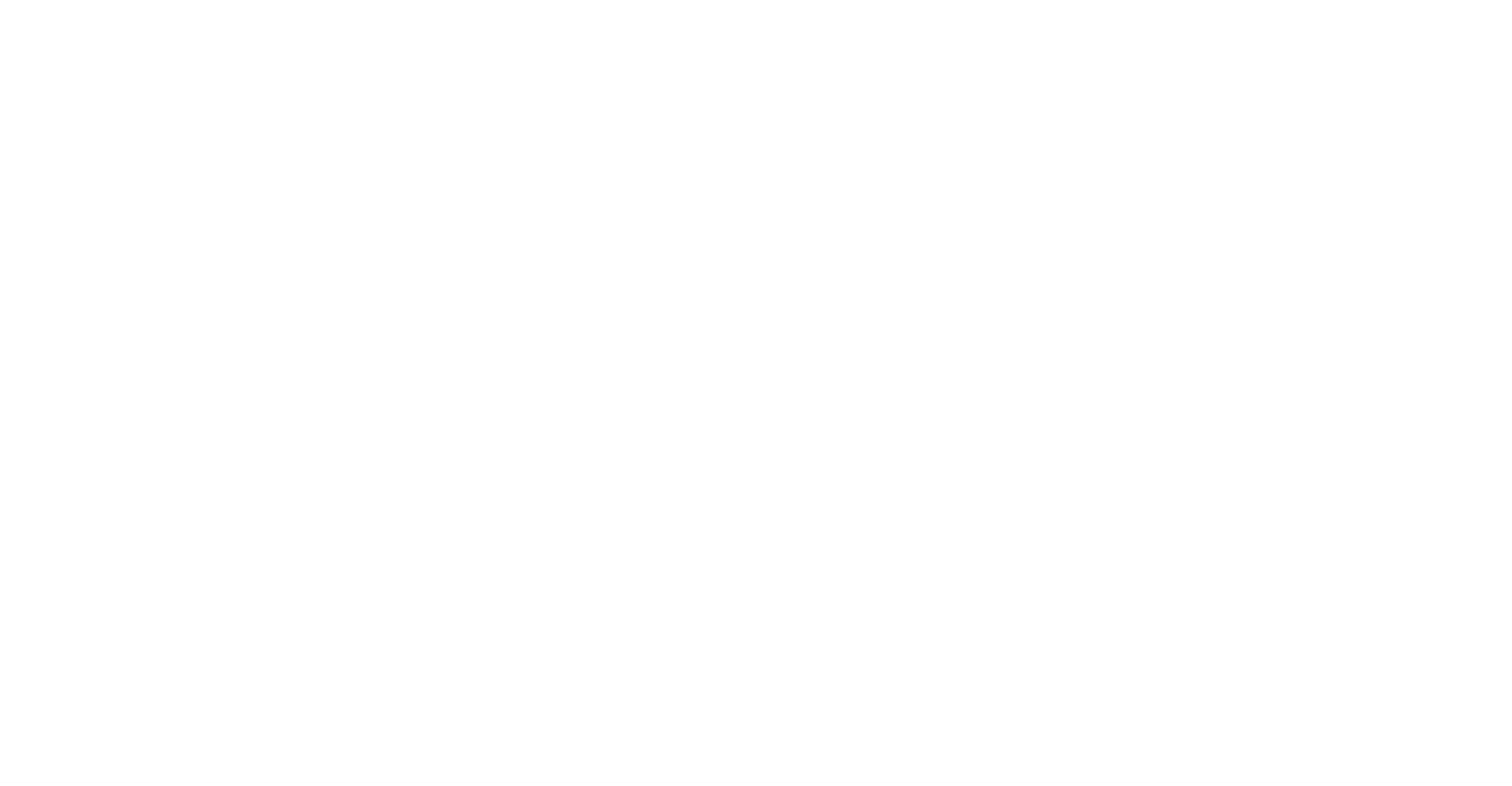 scroll, scrollTop: 0, scrollLeft: 0, axis: both 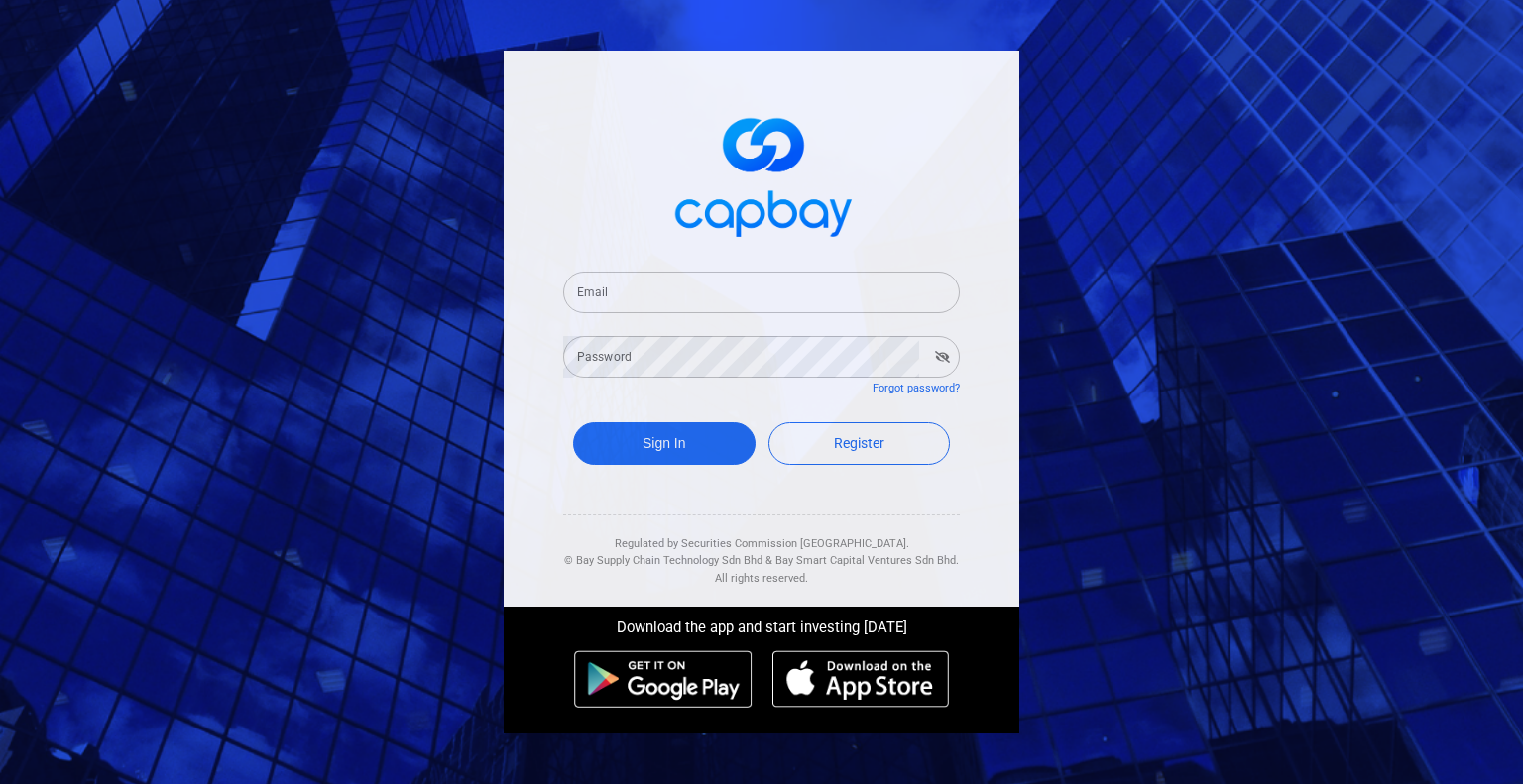 click on "Email" at bounding box center (762, 292) 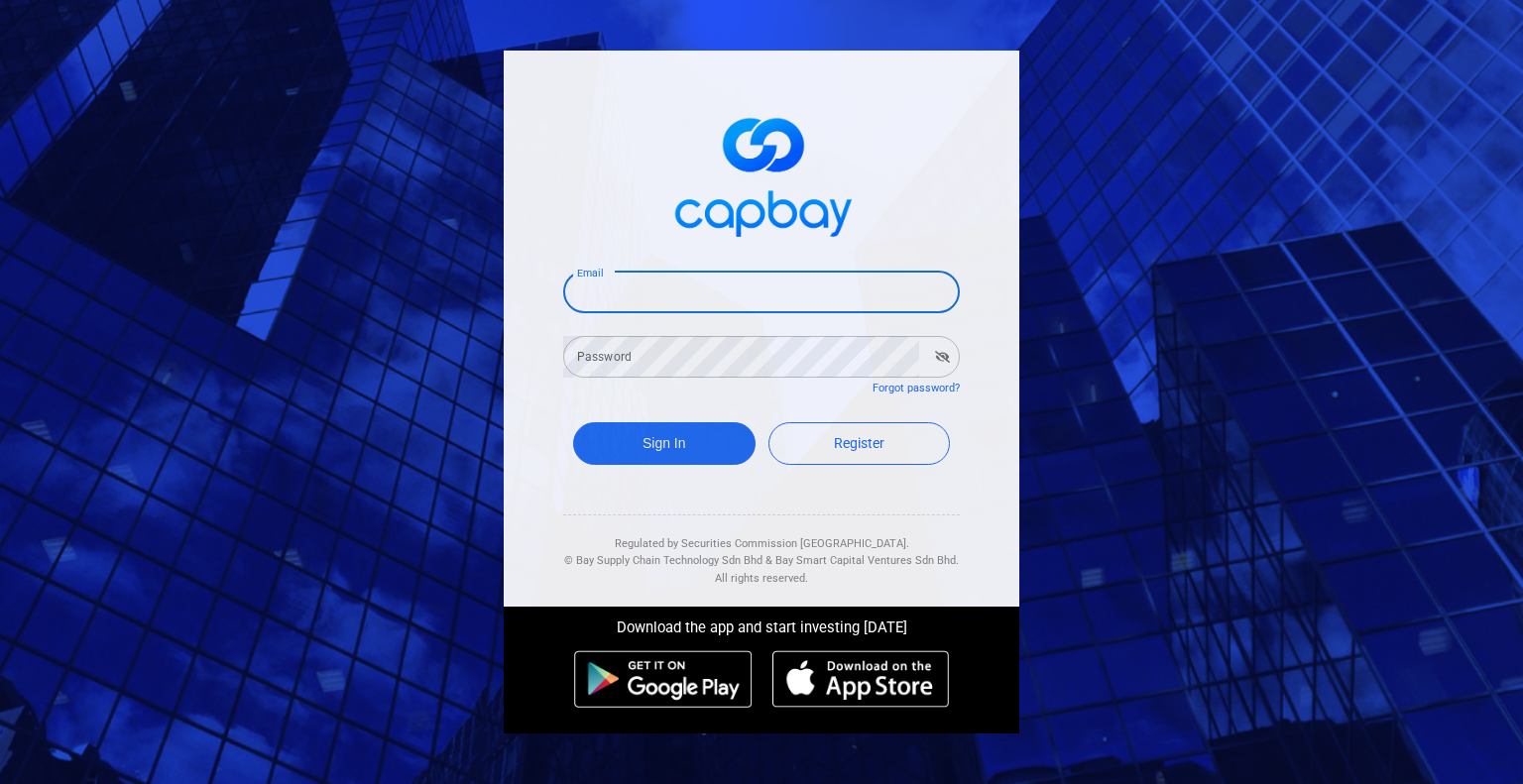 type on "[EMAIL_ADDRESS][DOMAIN_NAME]" 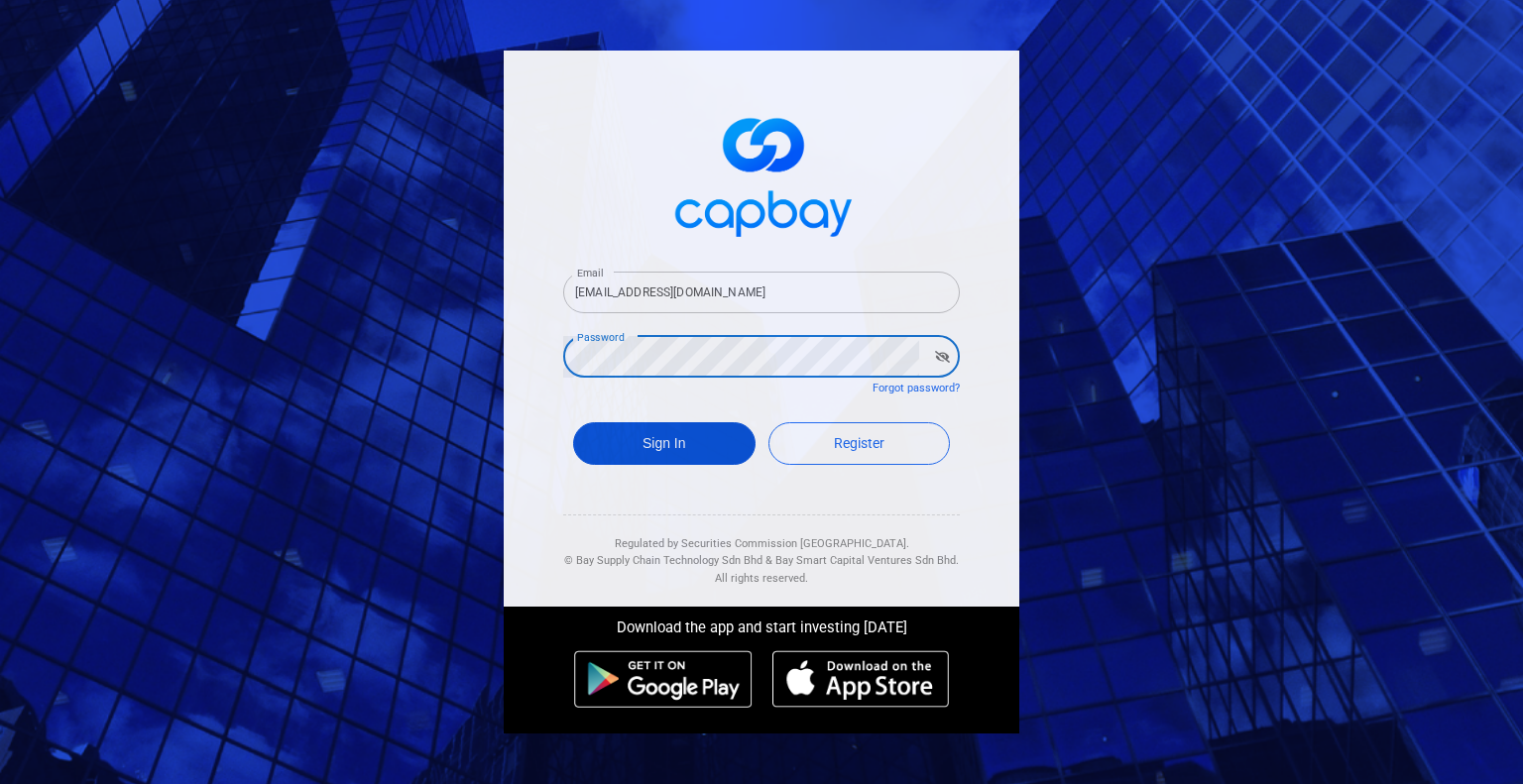 click on "Sign In" at bounding box center (664, 443) 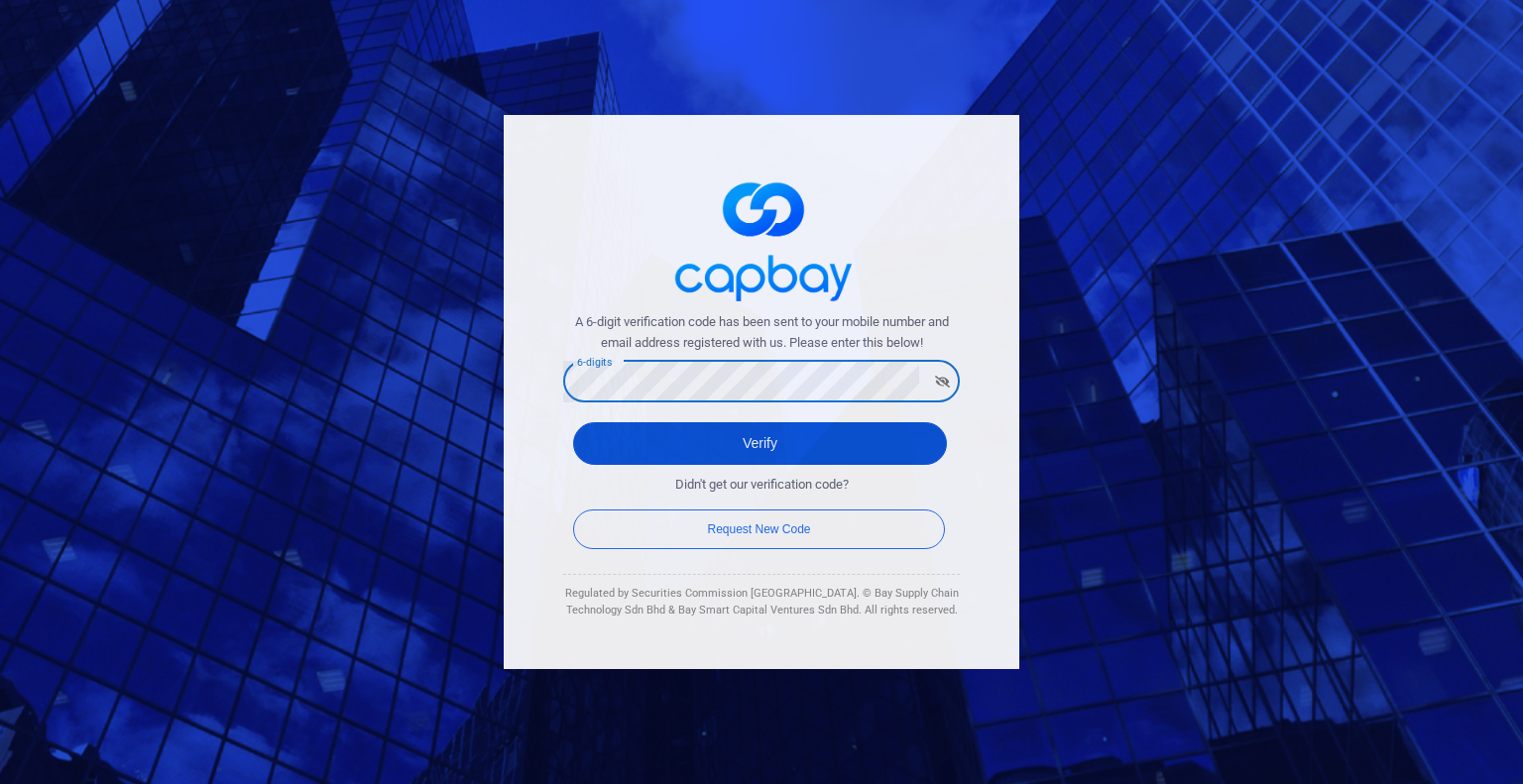 click on "Verify" at bounding box center [760, 443] 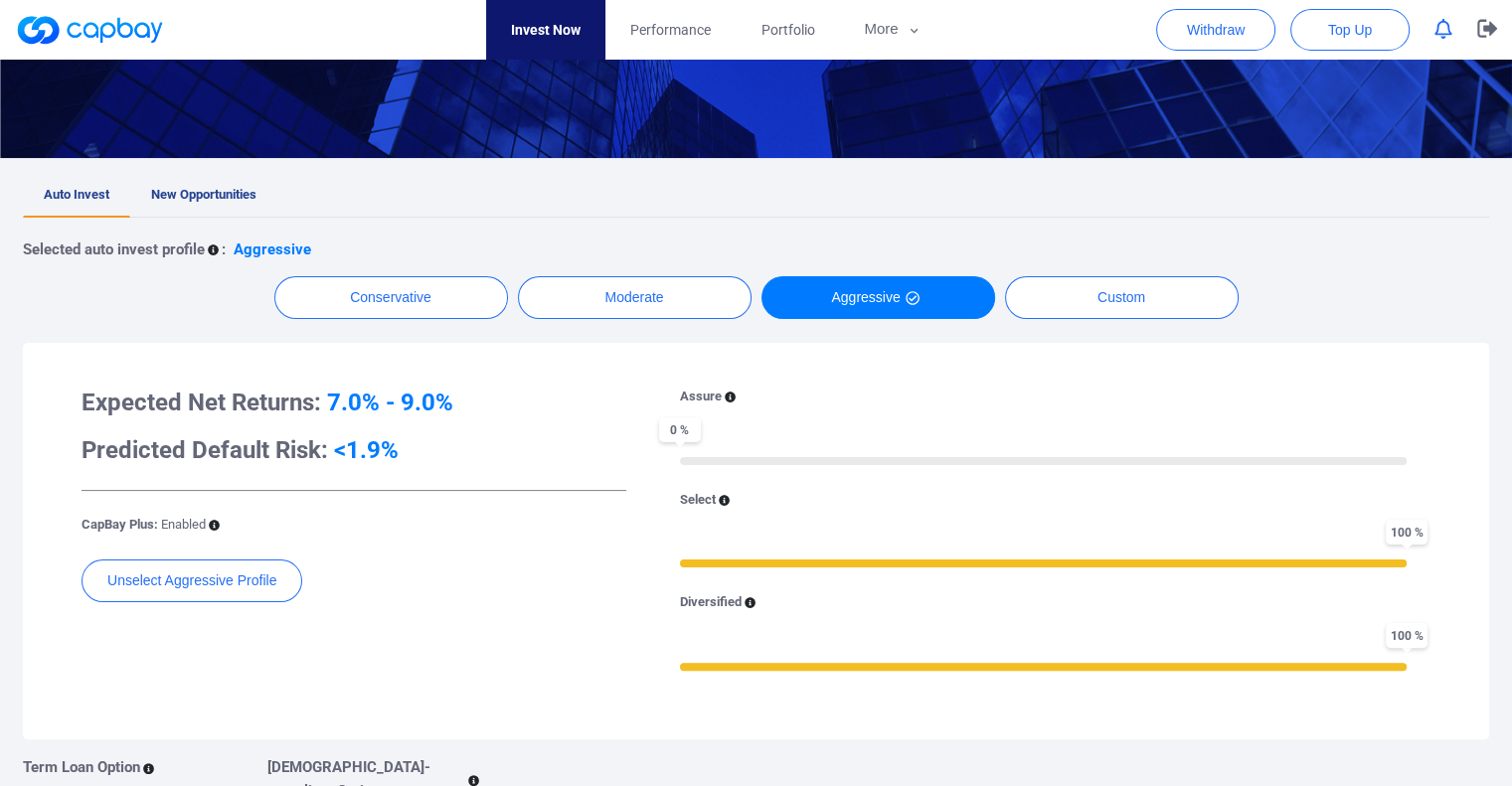 checkbox on "true" 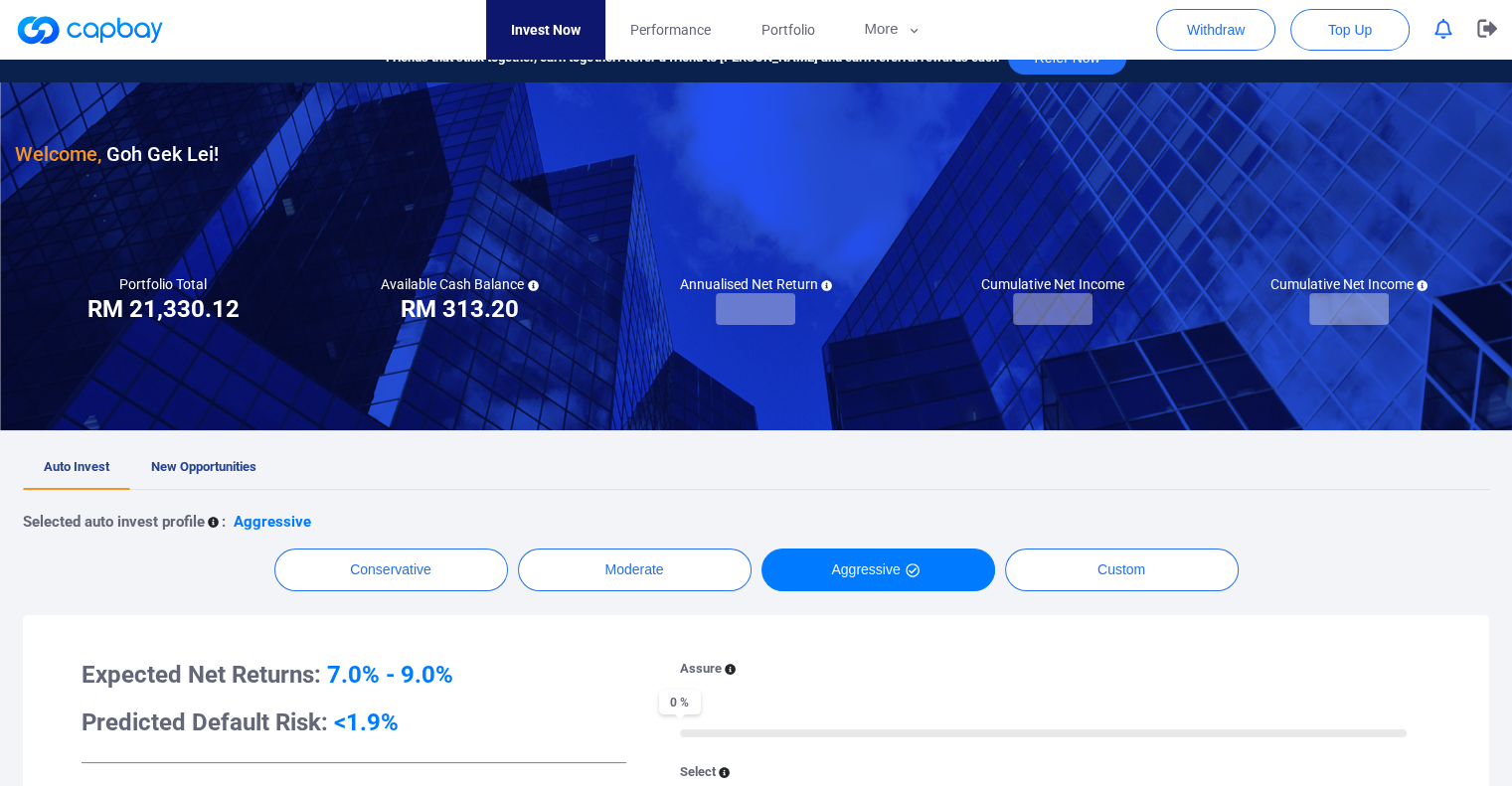 scroll, scrollTop: 0, scrollLeft: 0, axis: both 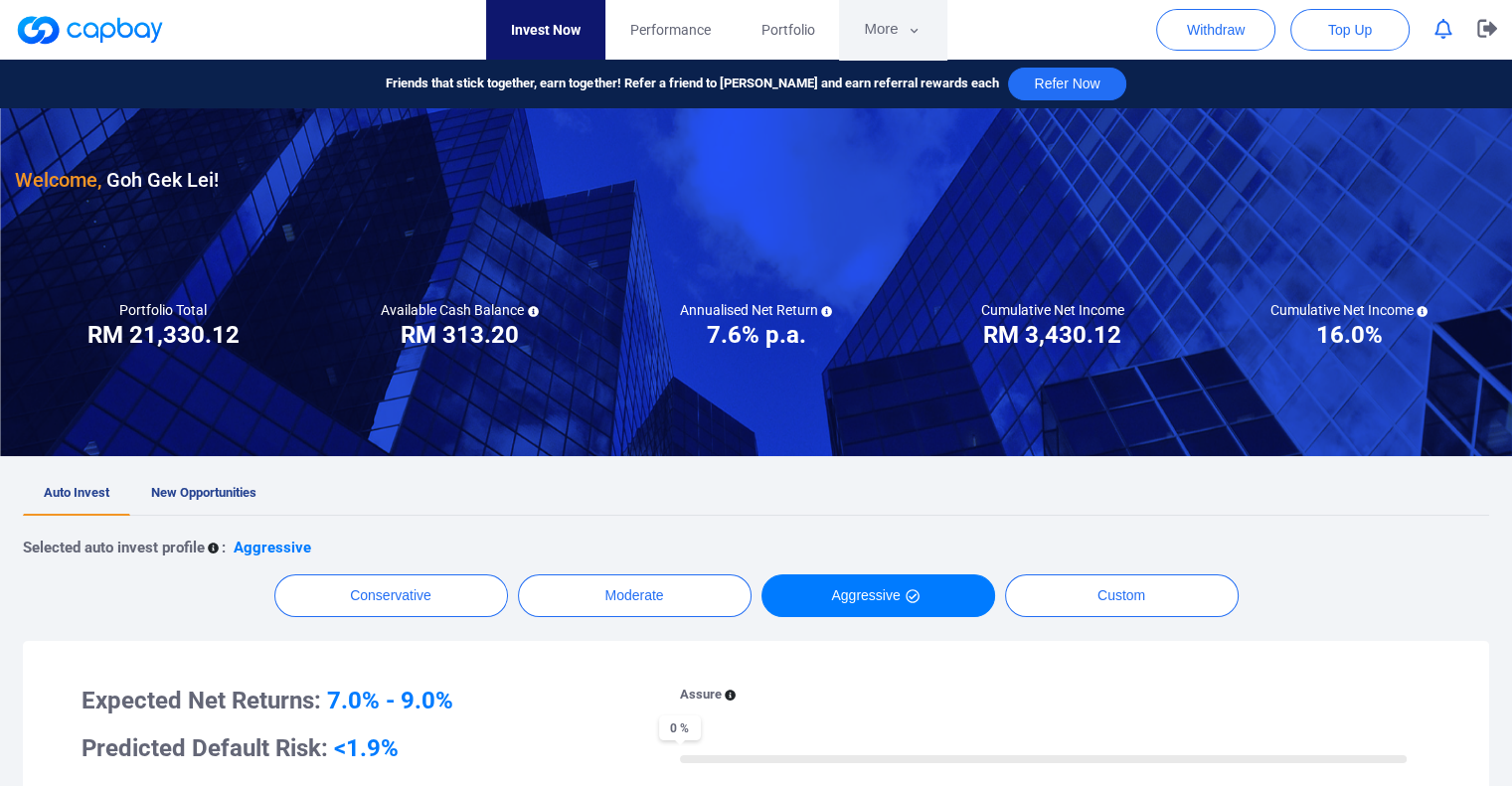 click on "More" at bounding box center (892, 30) 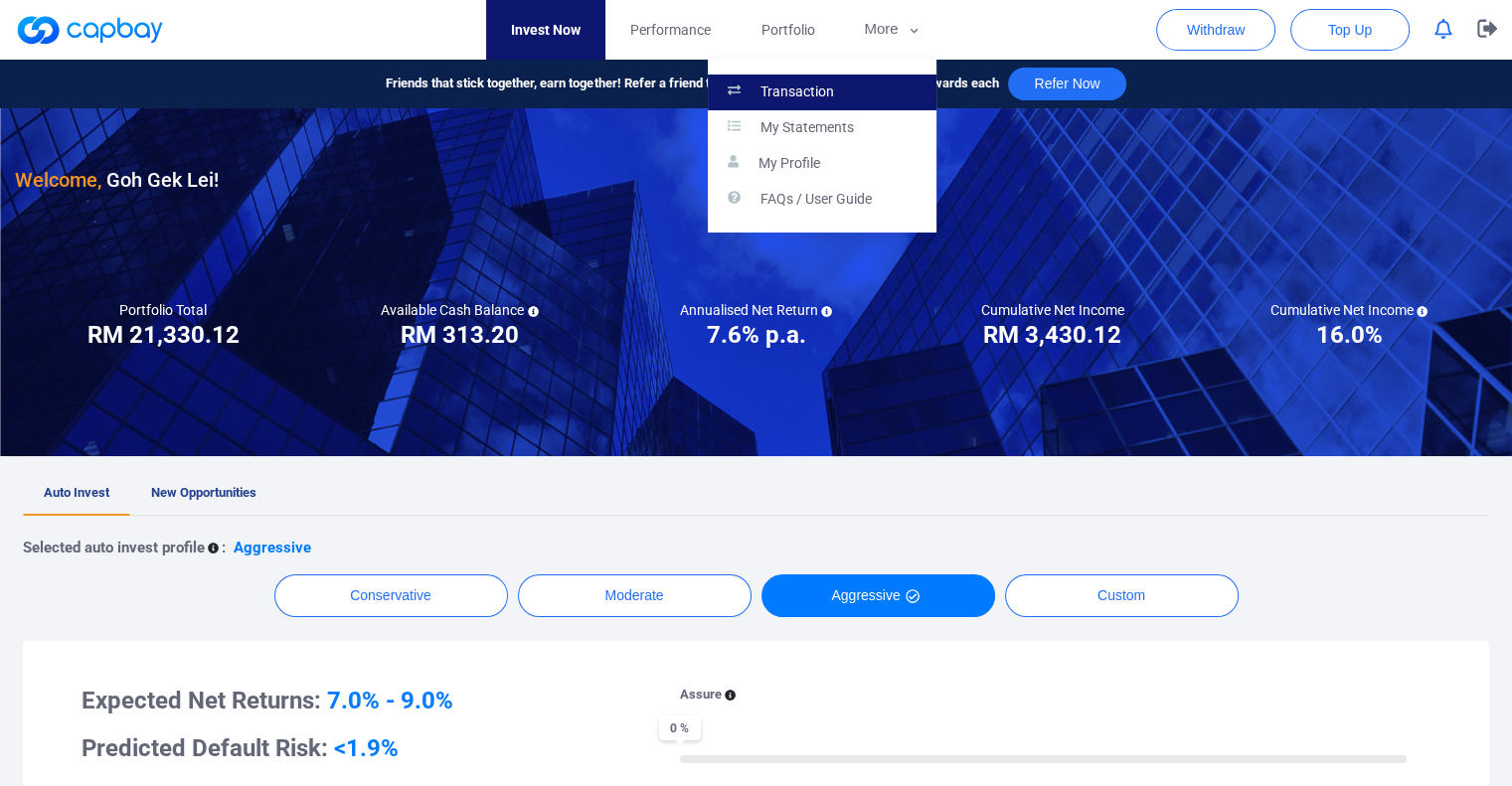 click on "Transaction" at bounding box center [822, 92] 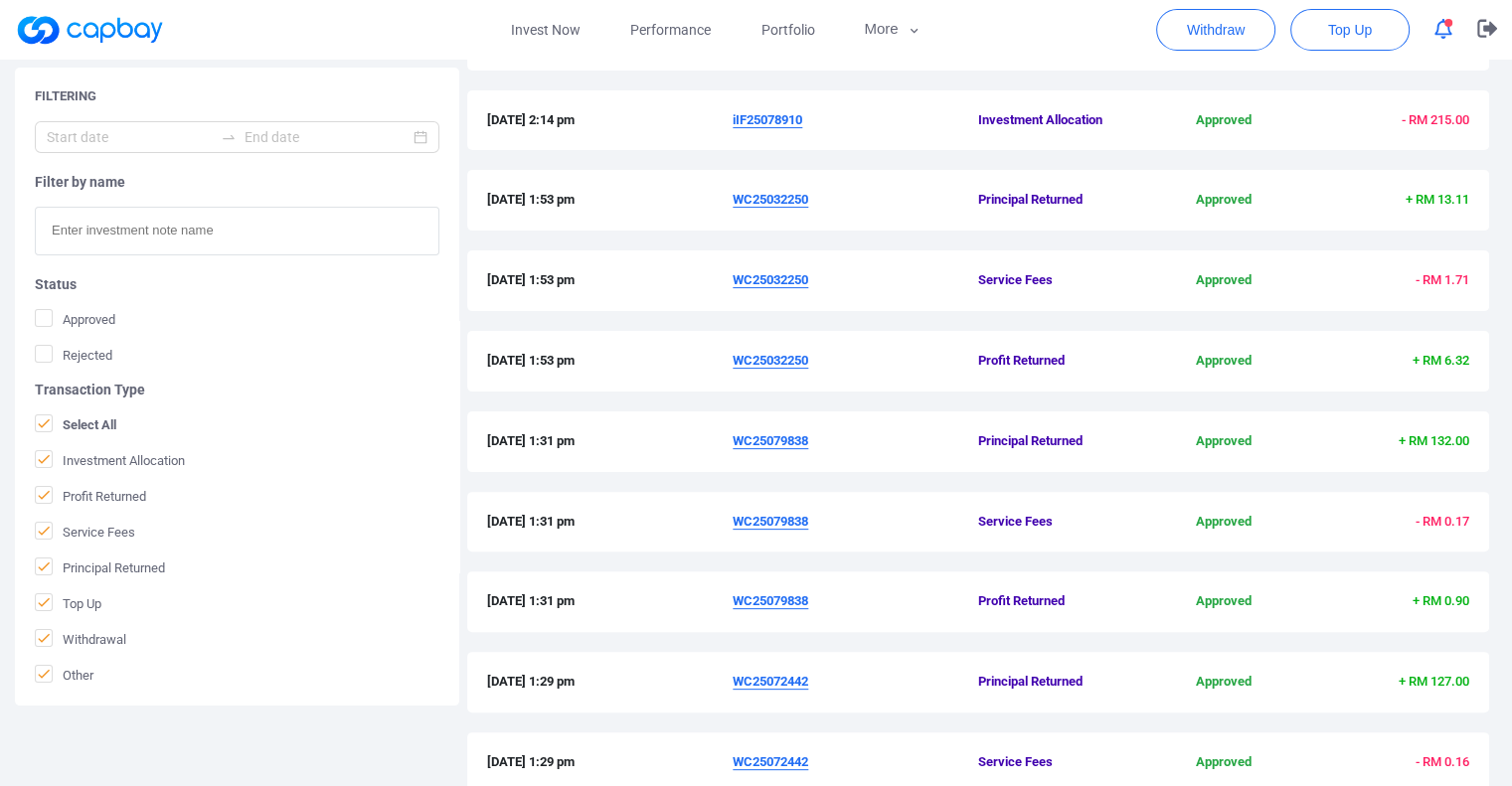 scroll, scrollTop: 596, scrollLeft: 0, axis: vertical 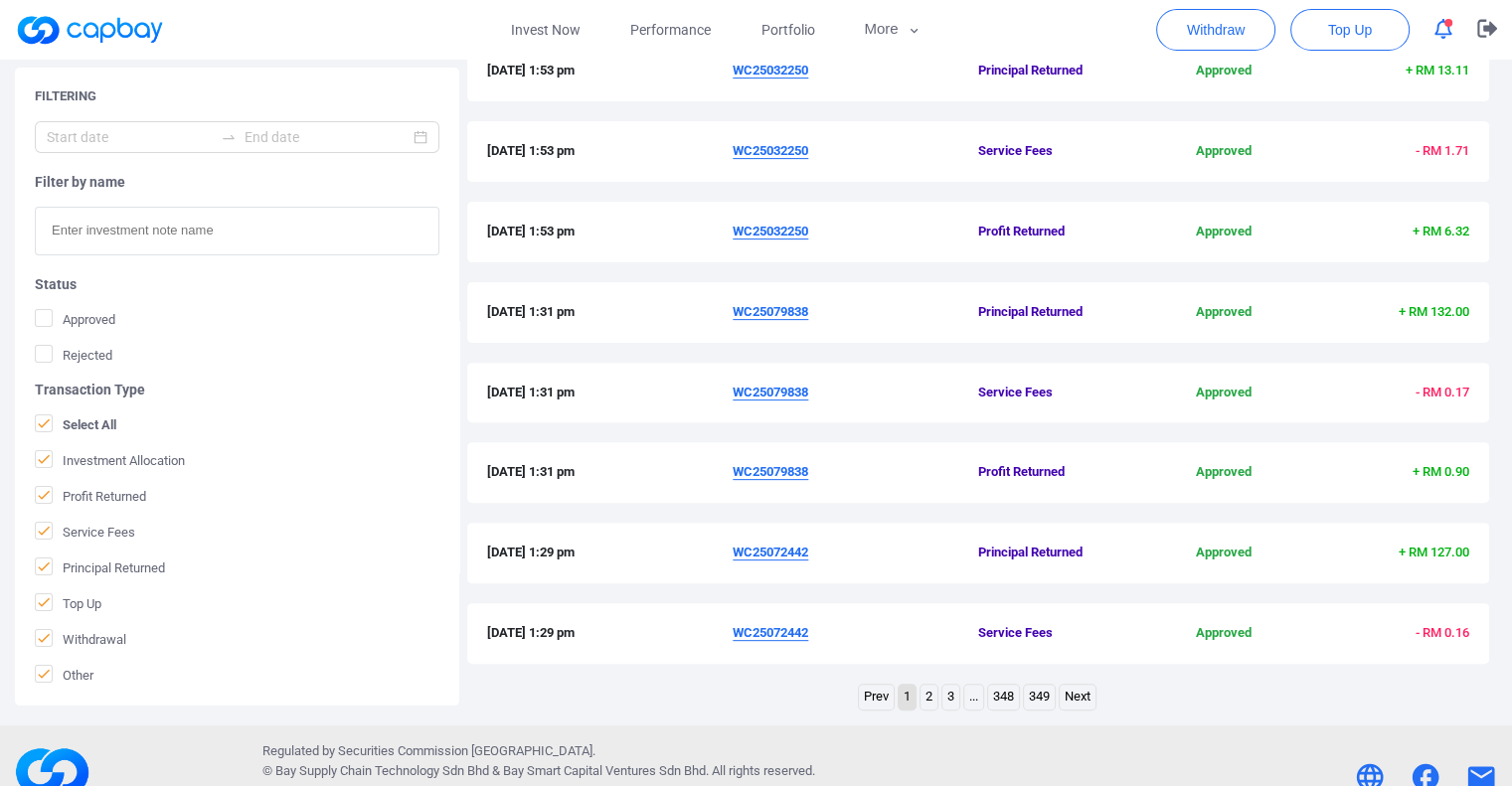 click on "2" at bounding box center [928, 697] 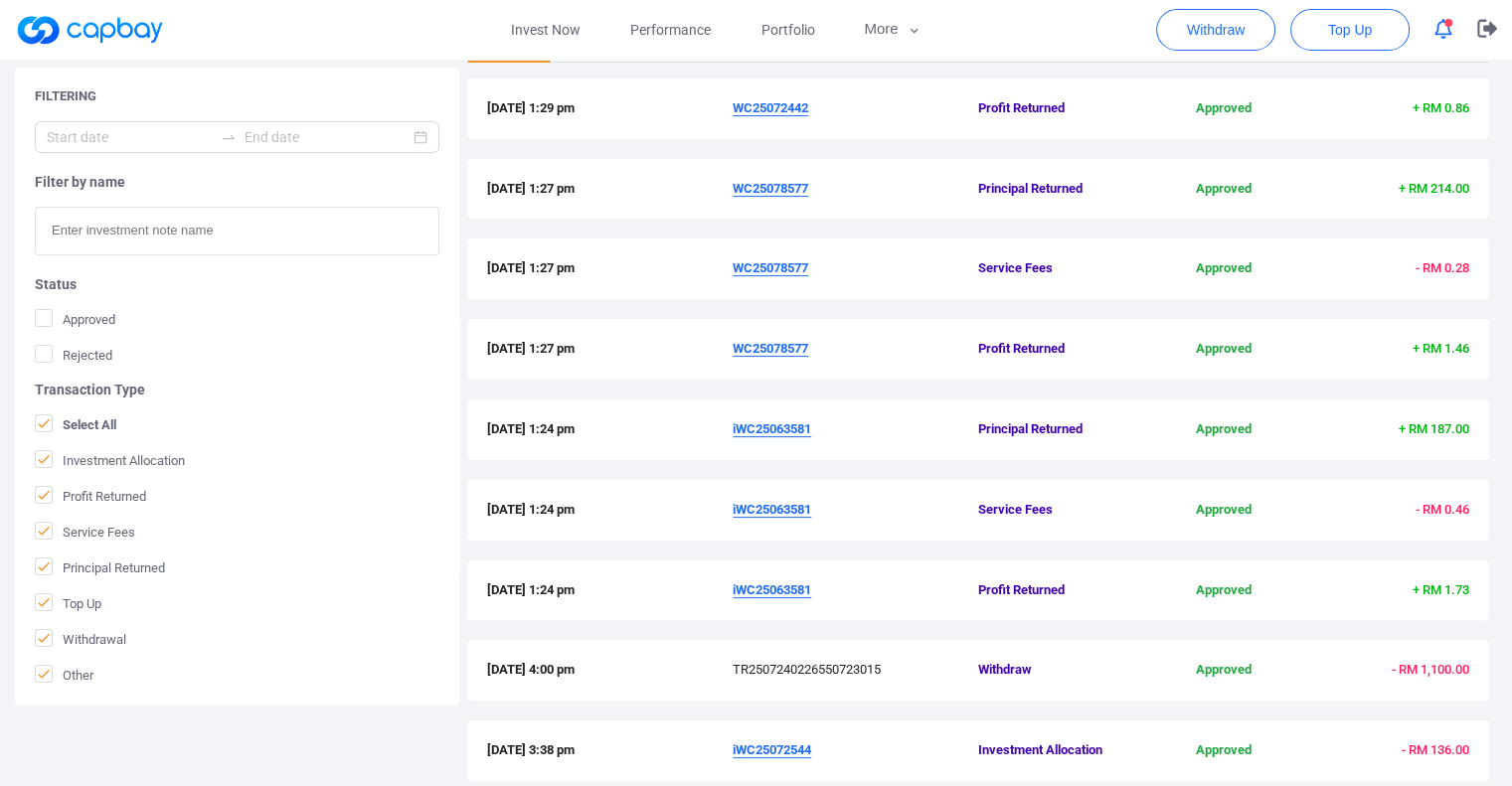 scroll, scrollTop: 628, scrollLeft: 0, axis: vertical 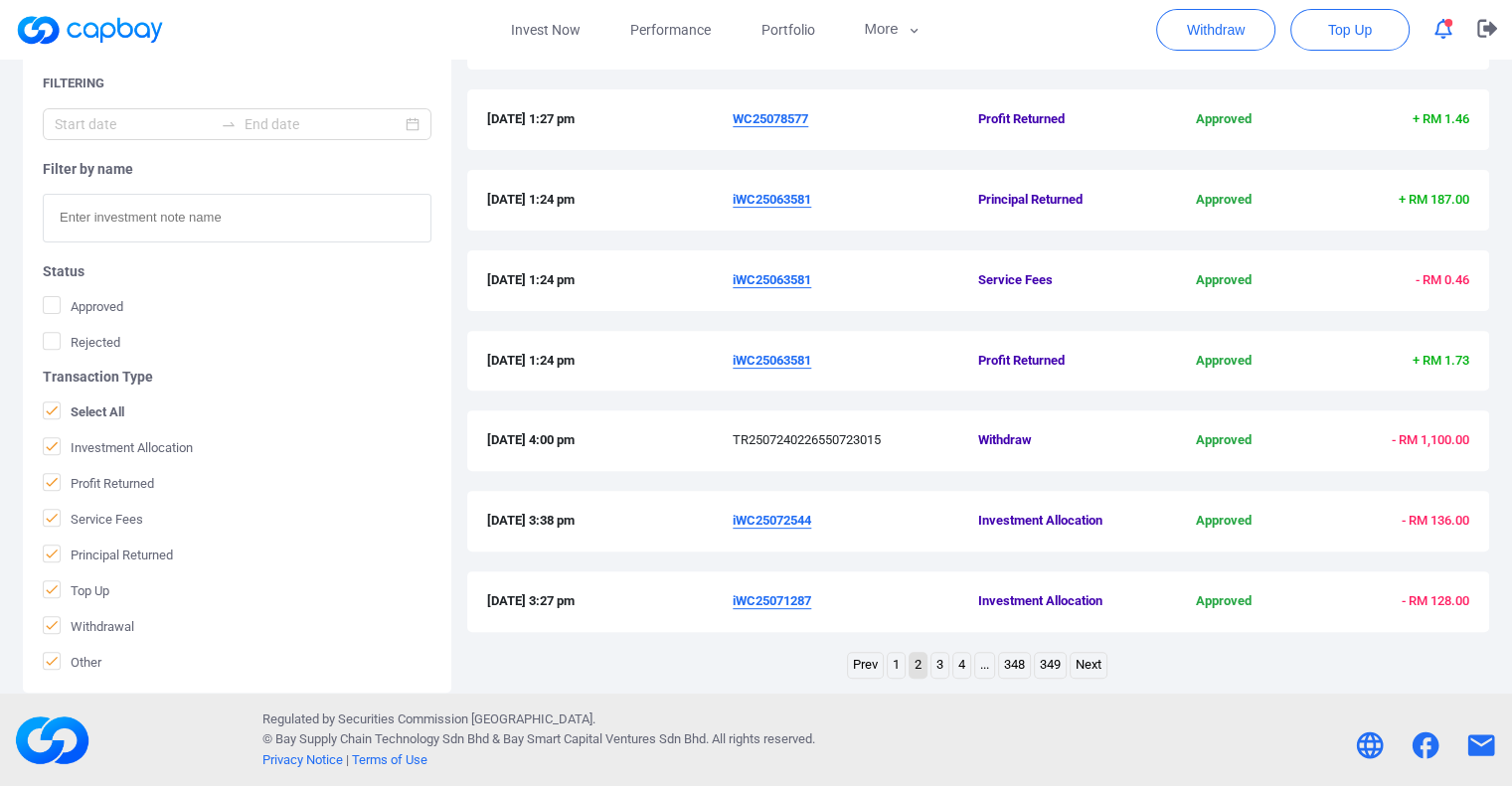 click on "1" at bounding box center [896, 665] 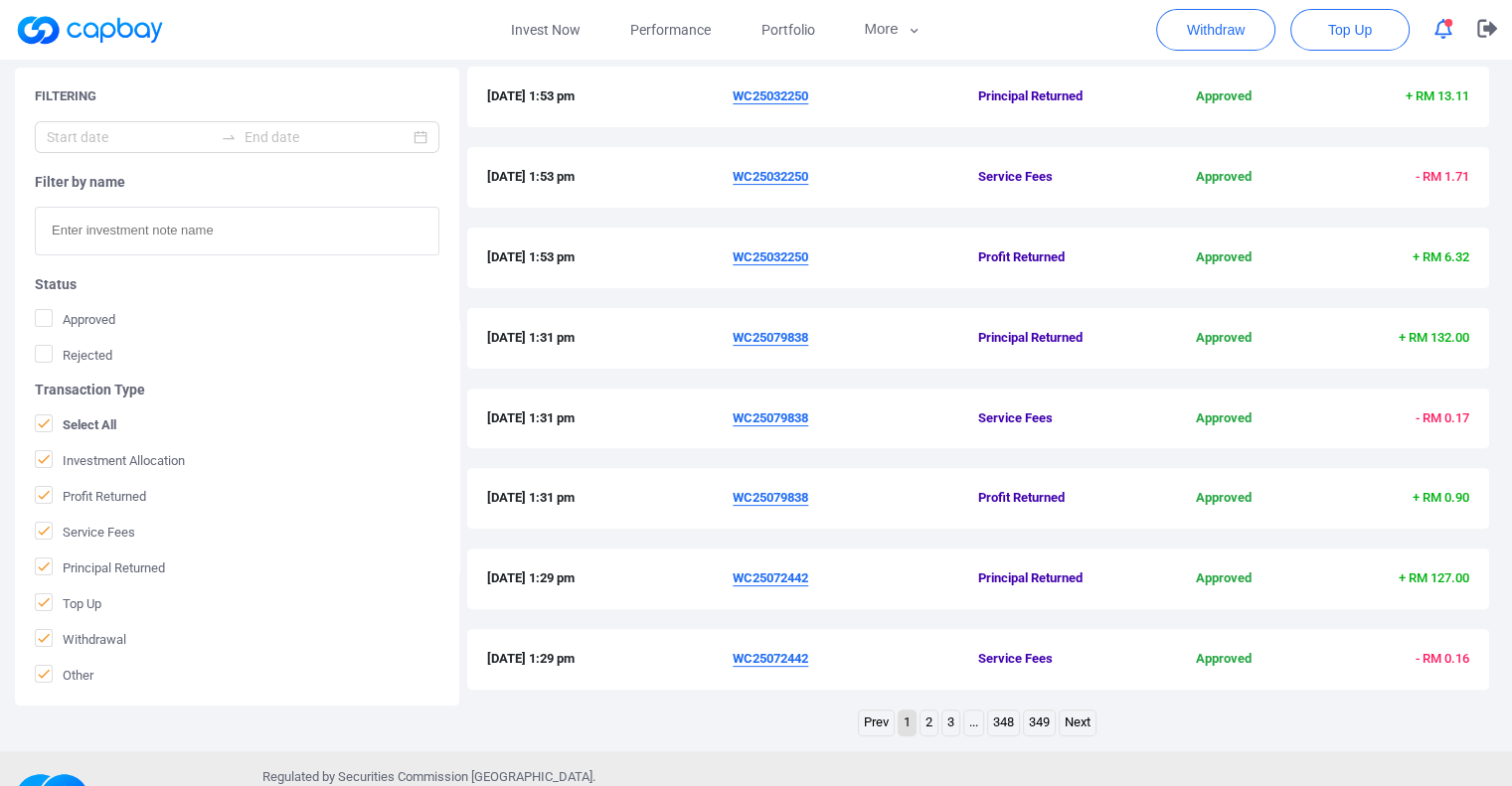 scroll, scrollTop: 0, scrollLeft: 0, axis: both 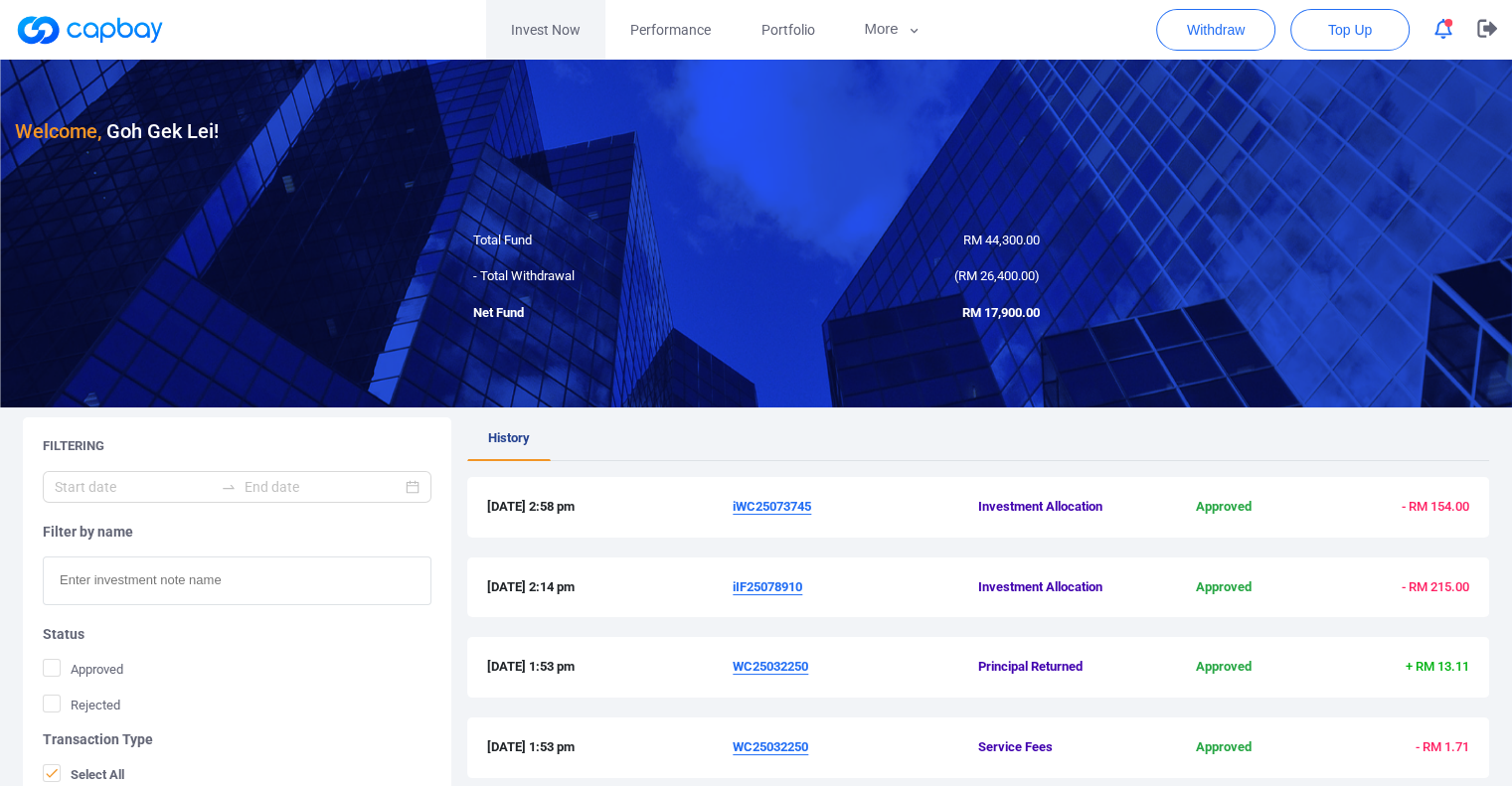 click on "Invest Now" at bounding box center (546, 30) 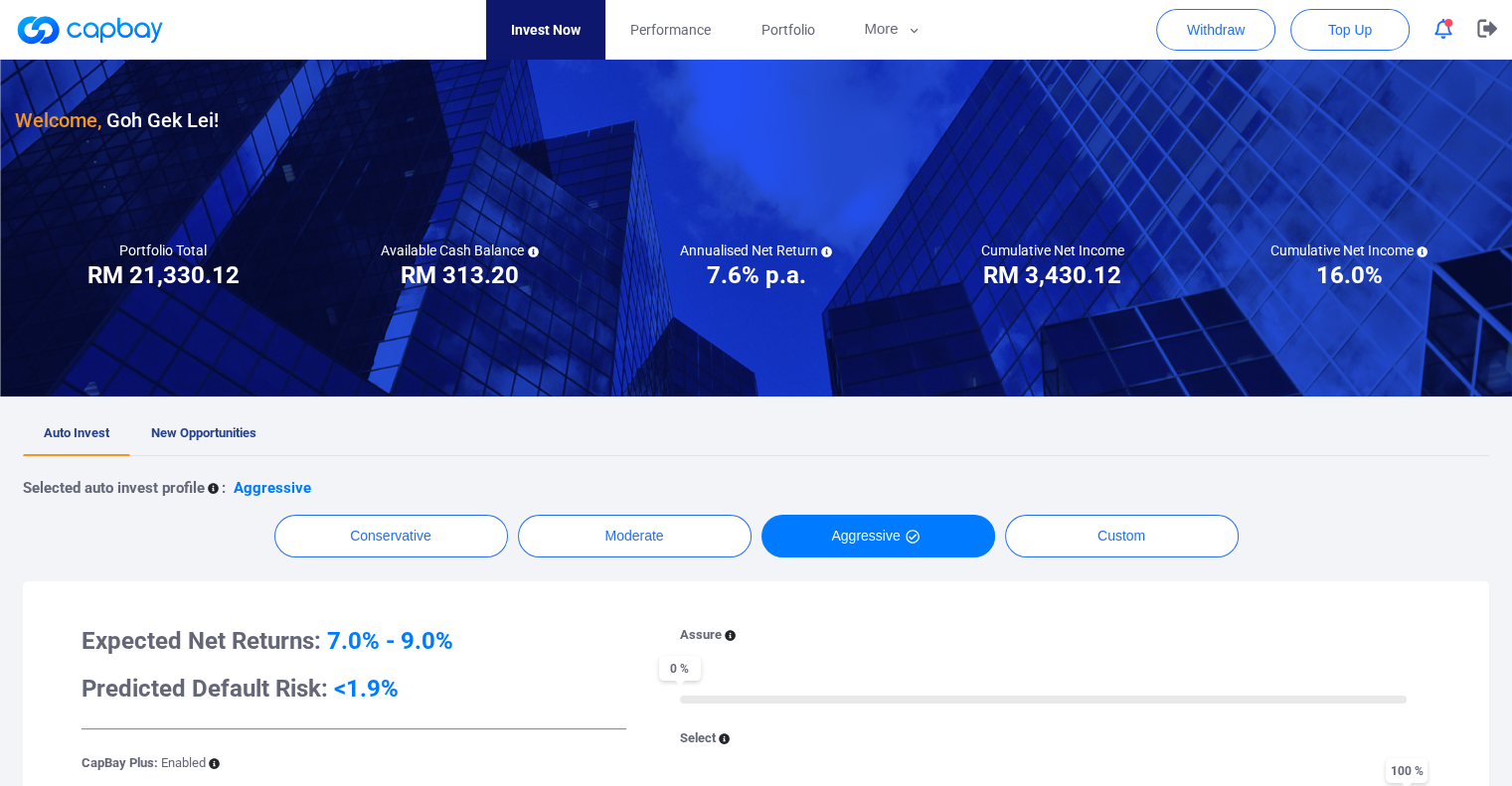 scroll, scrollTop: 0, scrollLeft: 0, axis: both 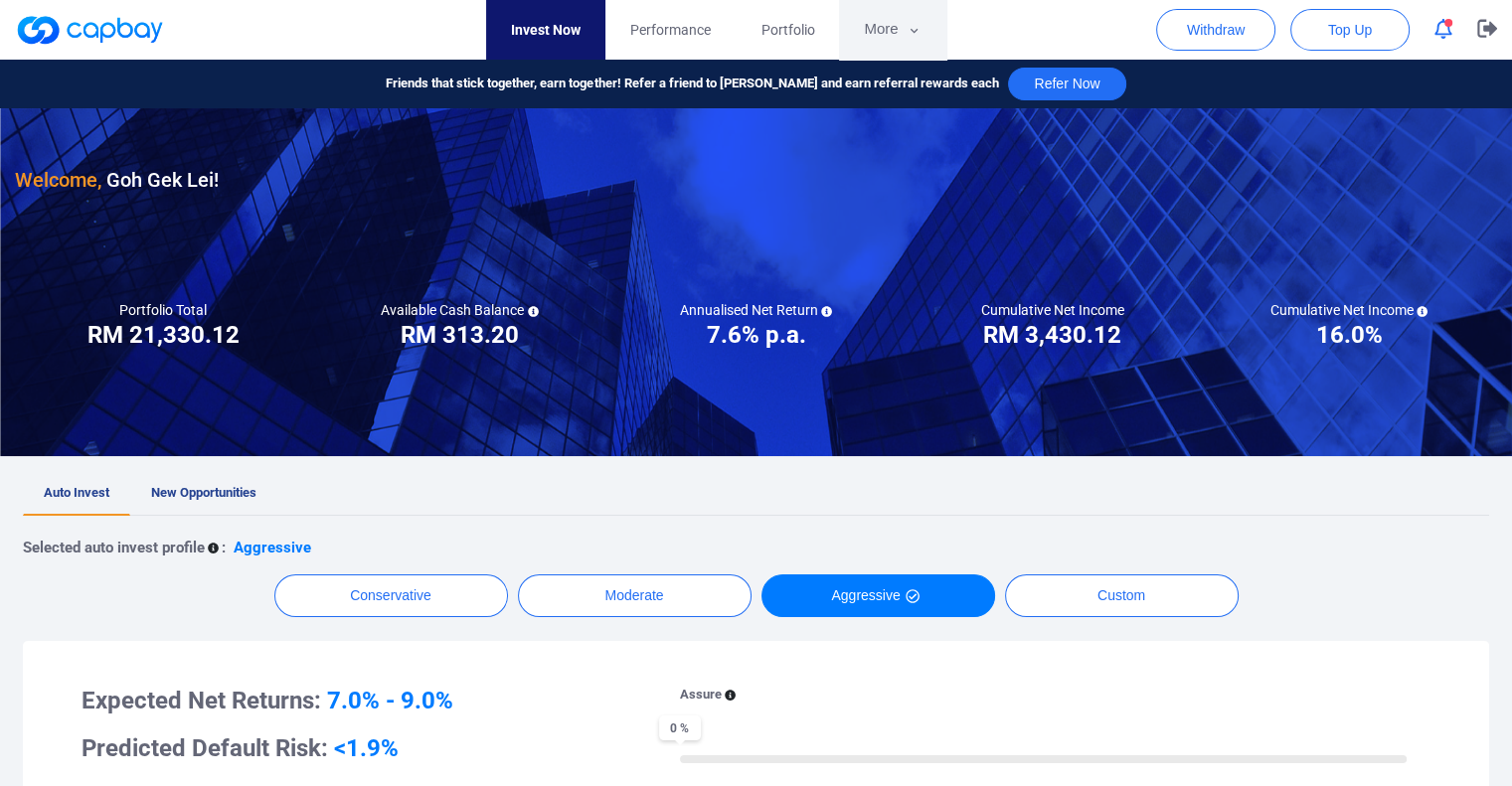 click on "More" at bounding box center (892, 30) 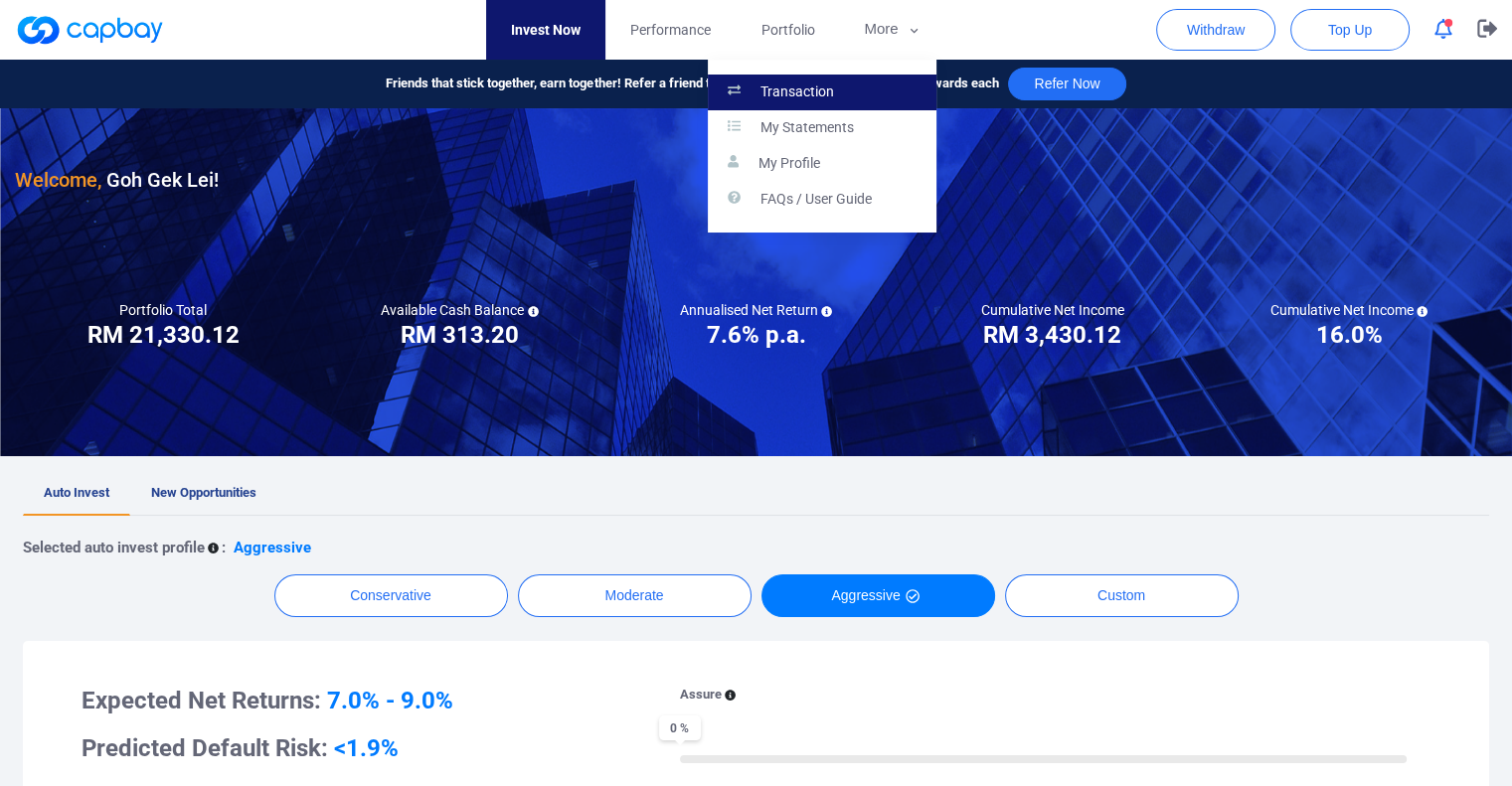 click on "Transaction" at bounding box center [797, 92] 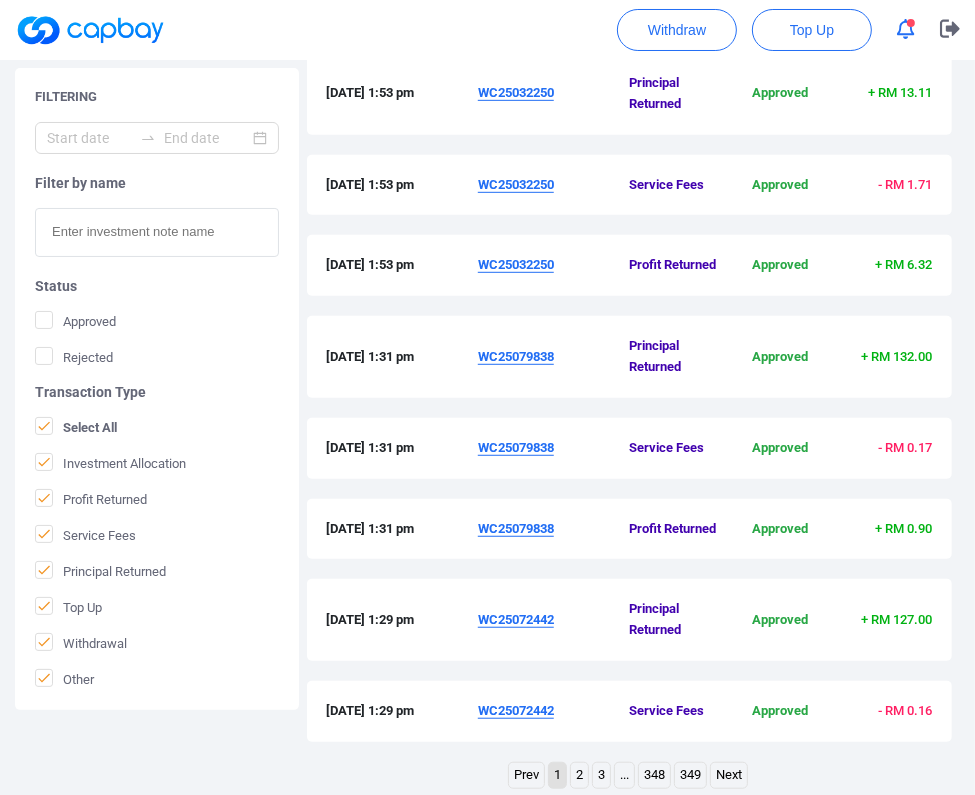 scroll, scrollTop: 900, scrollLeft: 0, axis: vertical 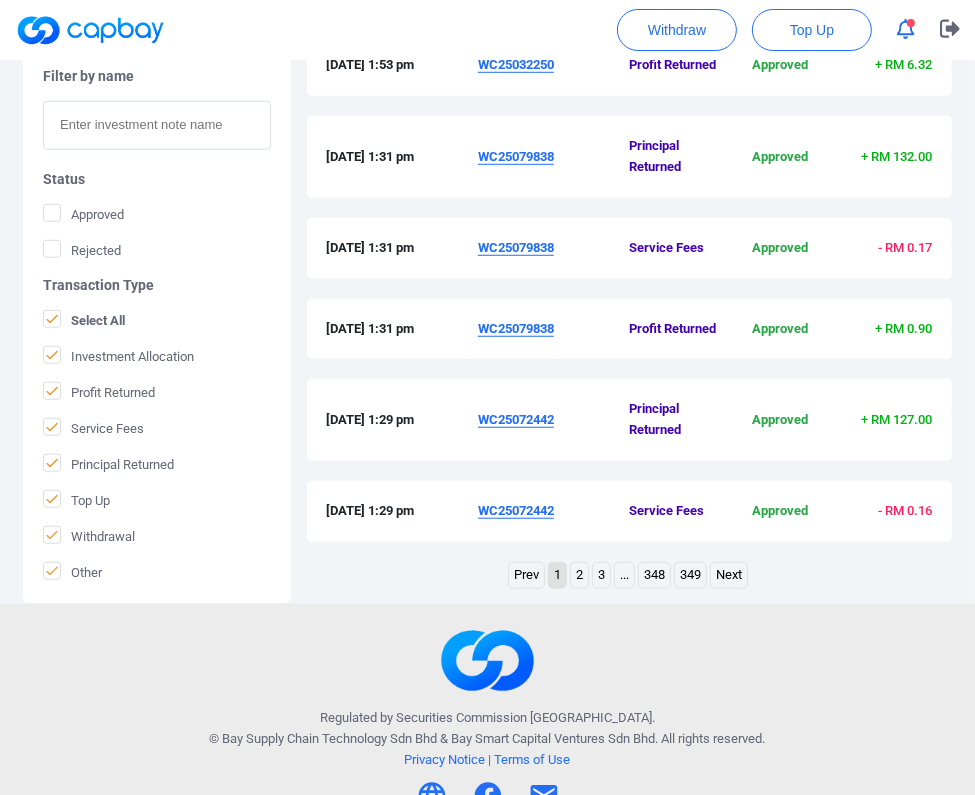 click on "3" at bounding box center [601, 575] 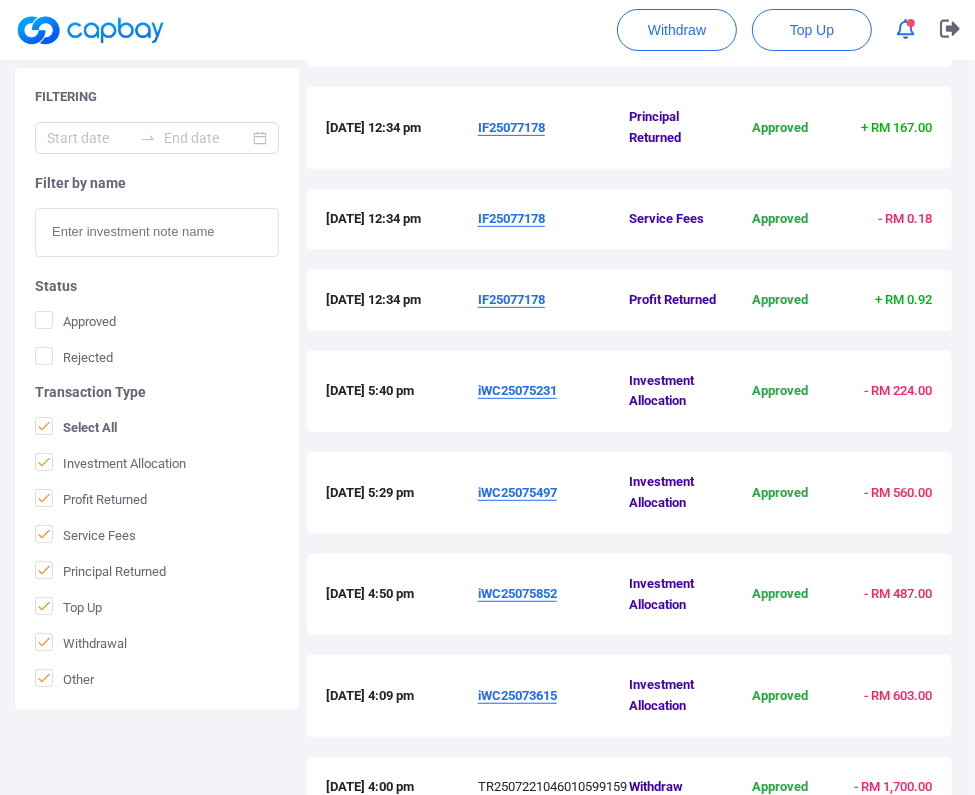 scroll, scrollTop: 964, scrollLeft: 0, axis: vertical 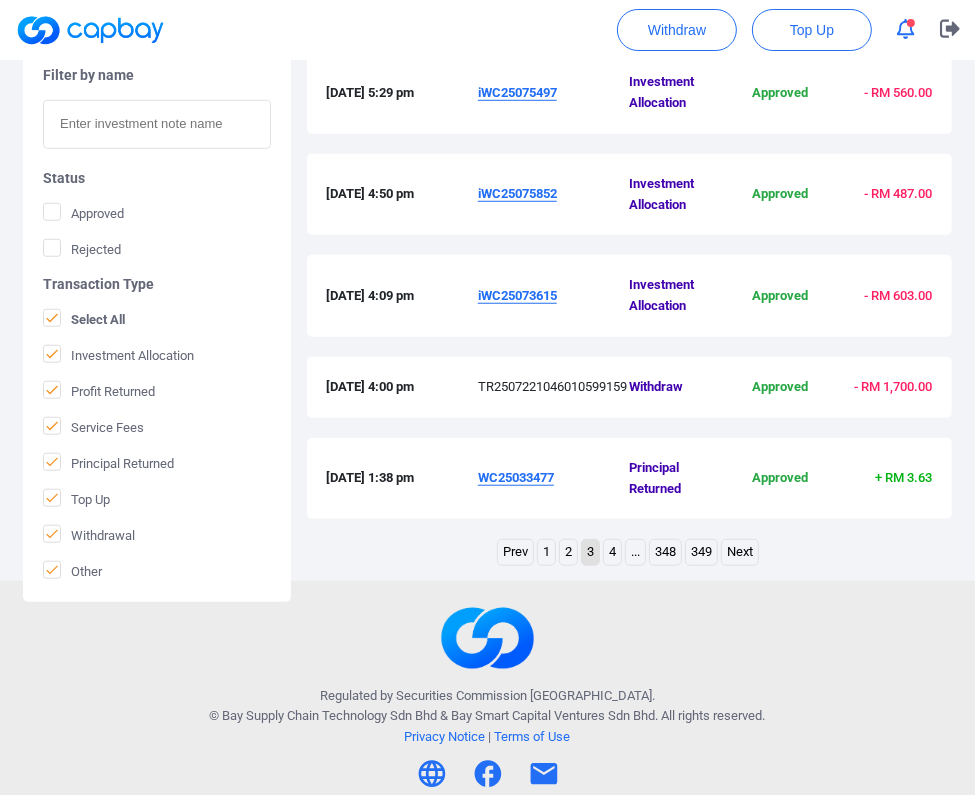 click on "4" at bounding box center (612, 552) 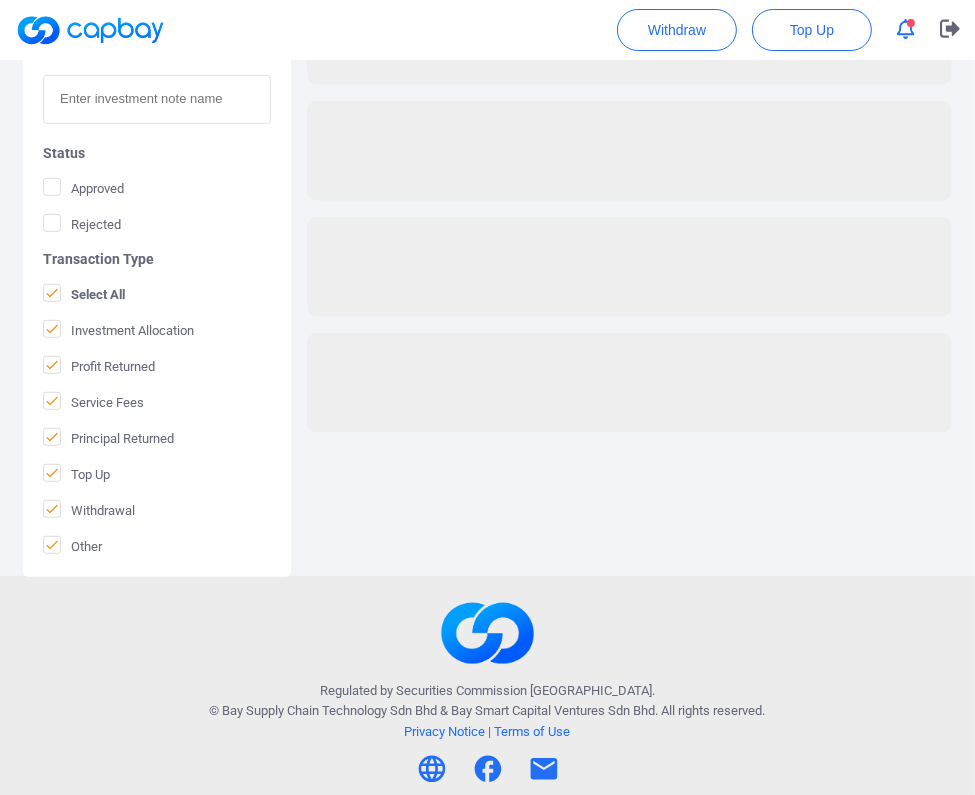 scroll, scrollTop: 564, scrollLeft: 0, axis: vertical 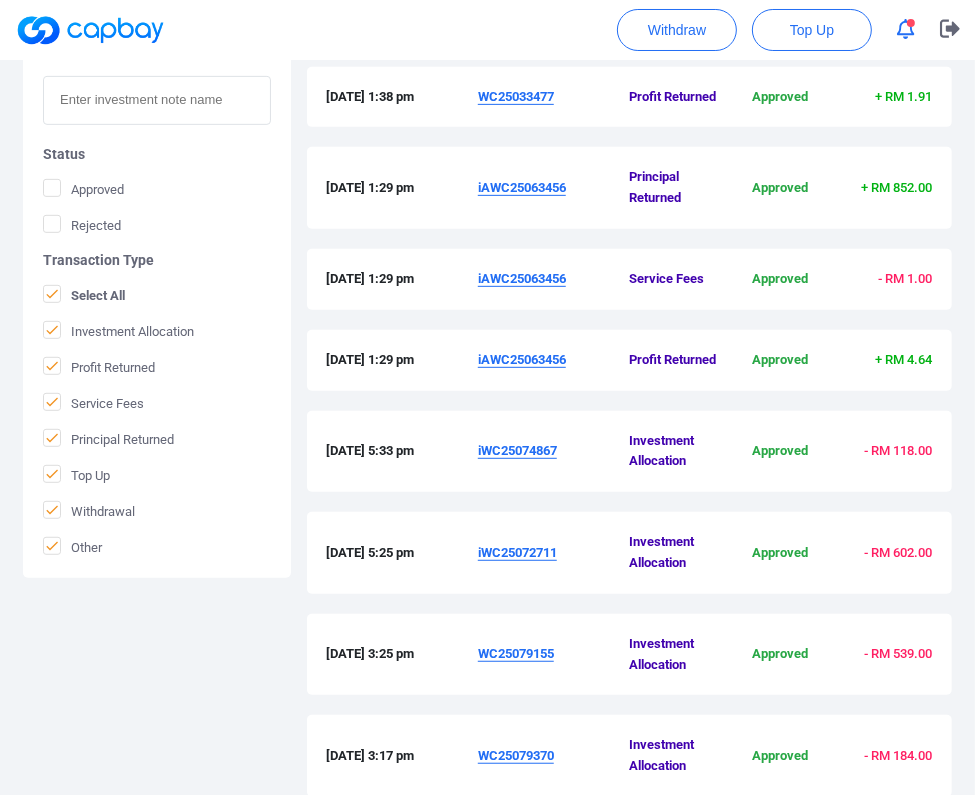 click on "iAWC25063456" at bounding box center [522, 187] 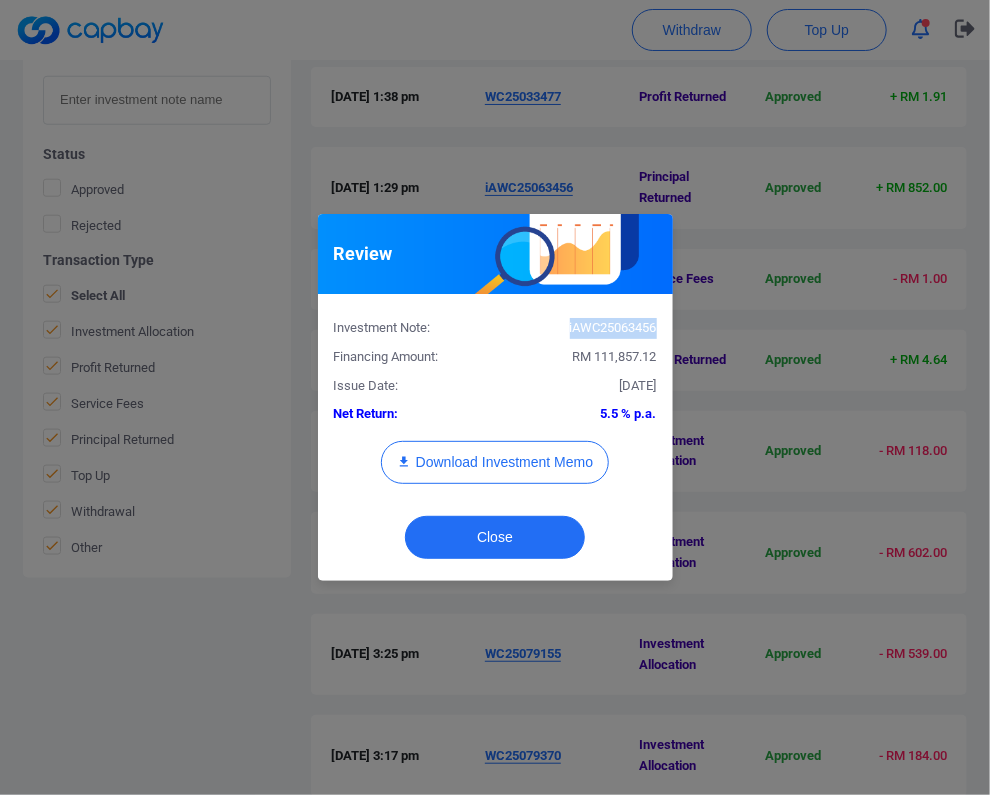 drag, startPoint x: 660, startPoint y: 325, endPoint x: 564, endPoint y: 331, distance: 96.18732 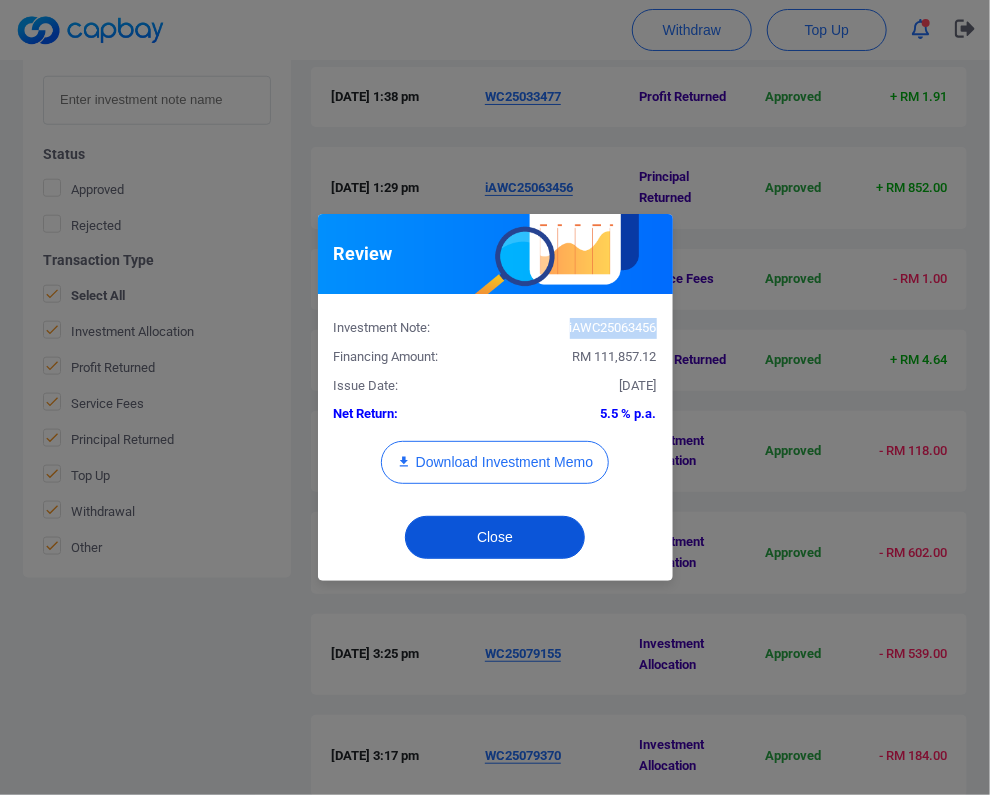 click on "Close" at bounding box center (495, 537) 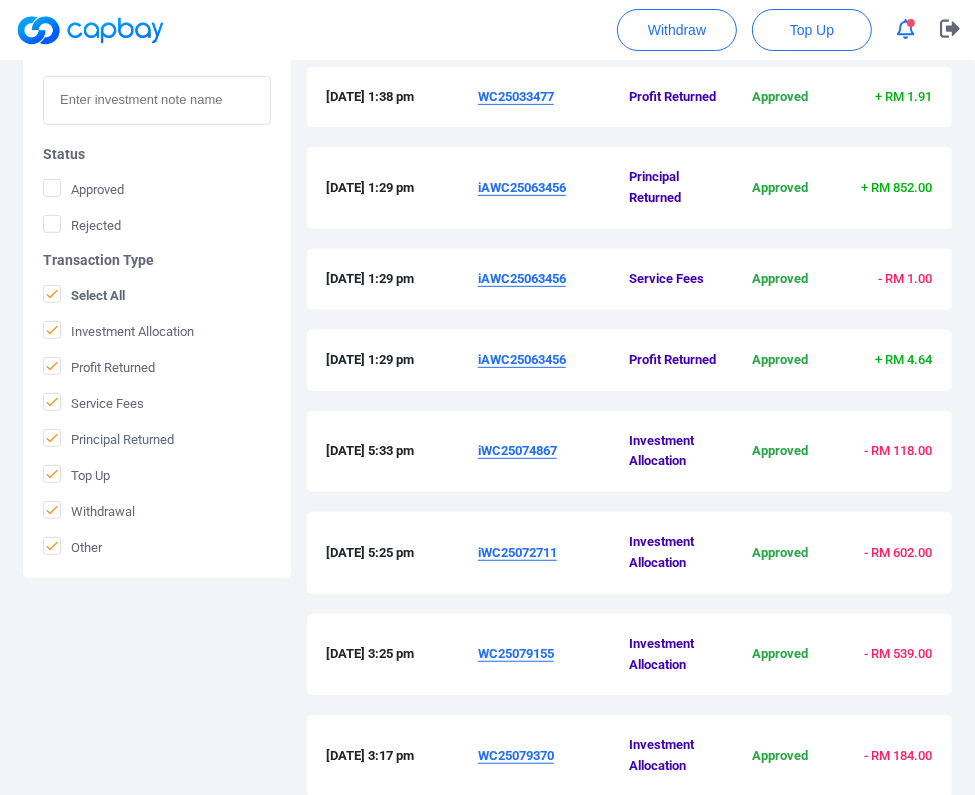 click on "iAWC25063456" at bounding box center (522, 187) 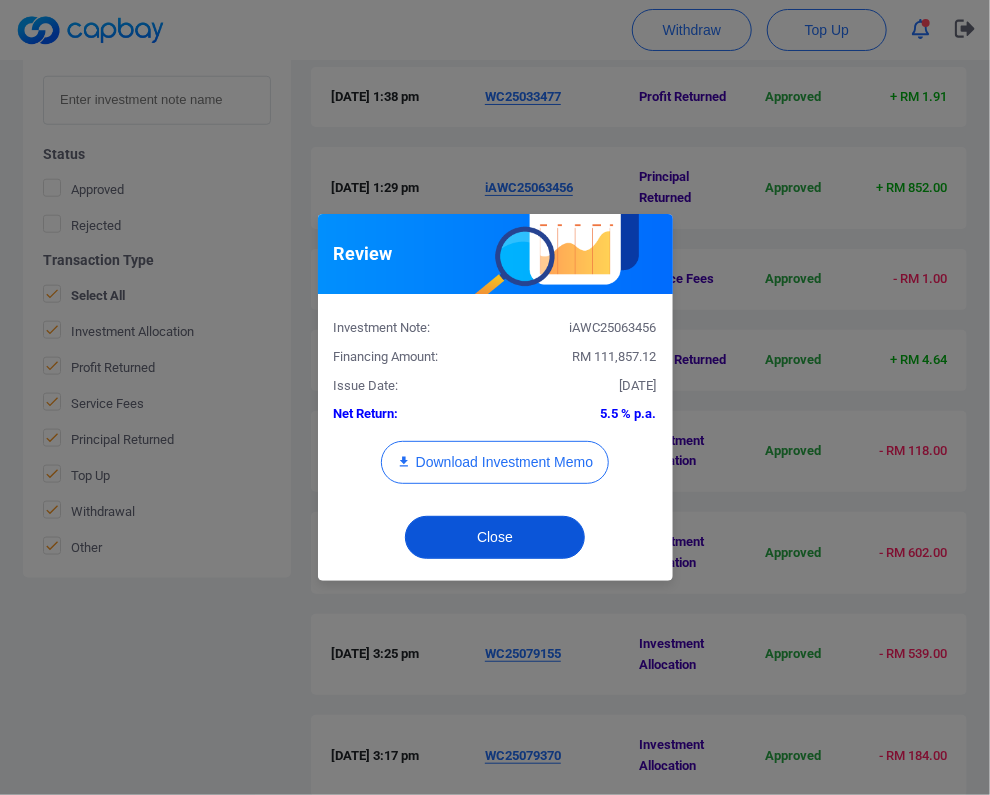 click on "Close" at bounding box center (495, 537) 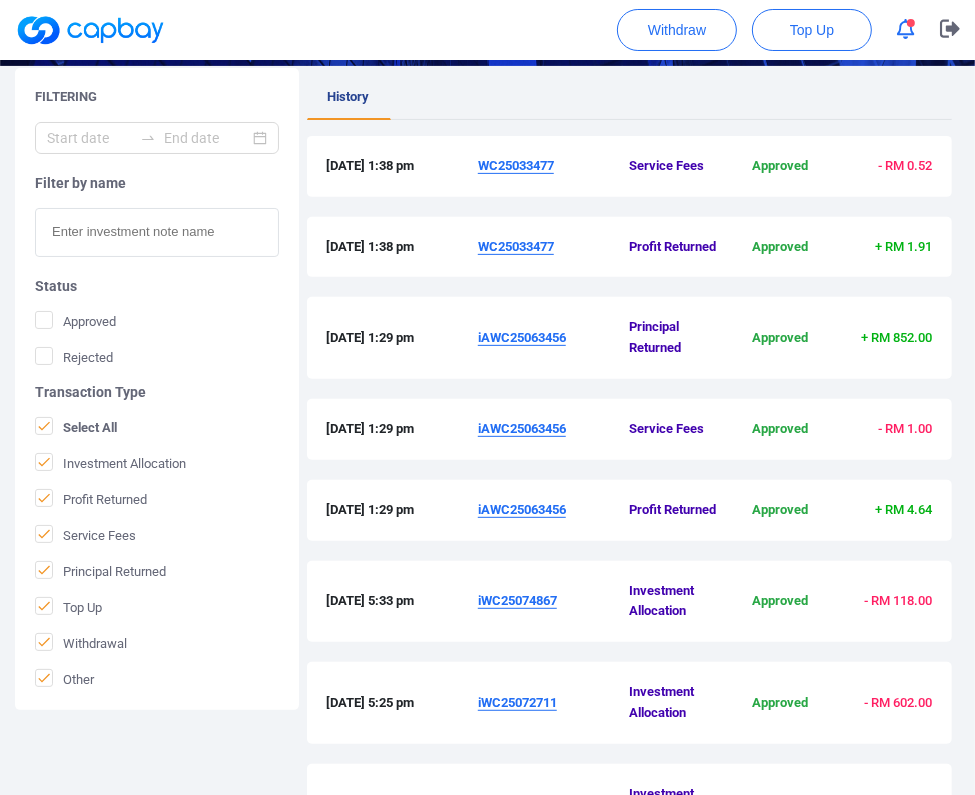scroll, scrollTop: 364, scrollLeft: 0, axis: vertical 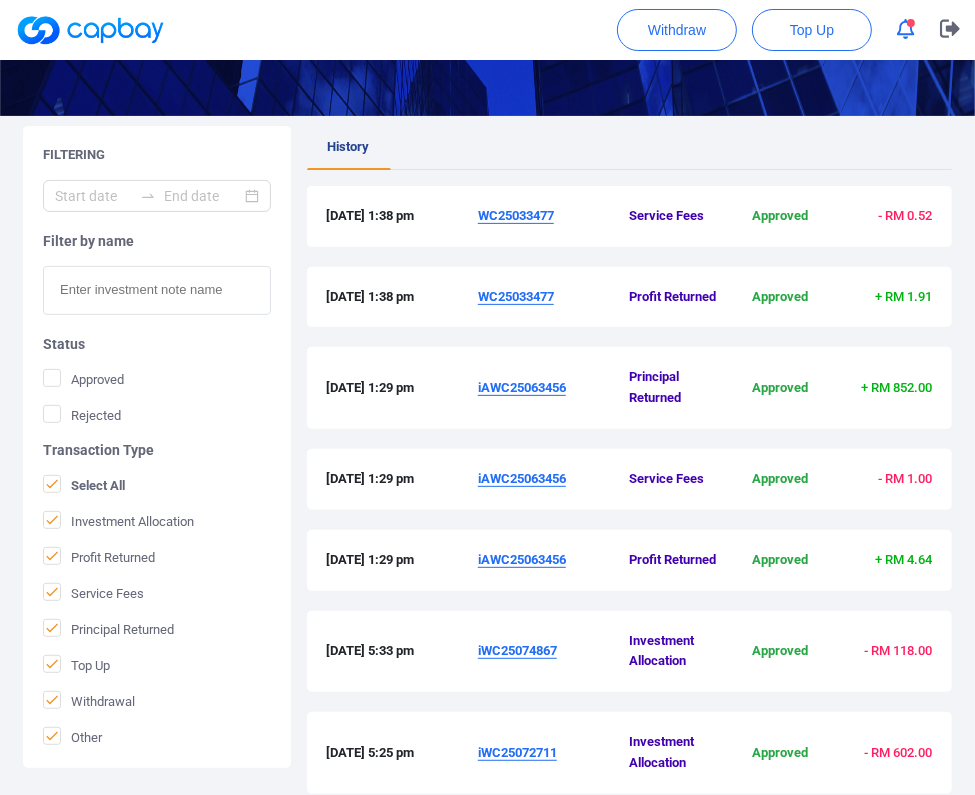 click on "History" at bounding box center (630, 148) 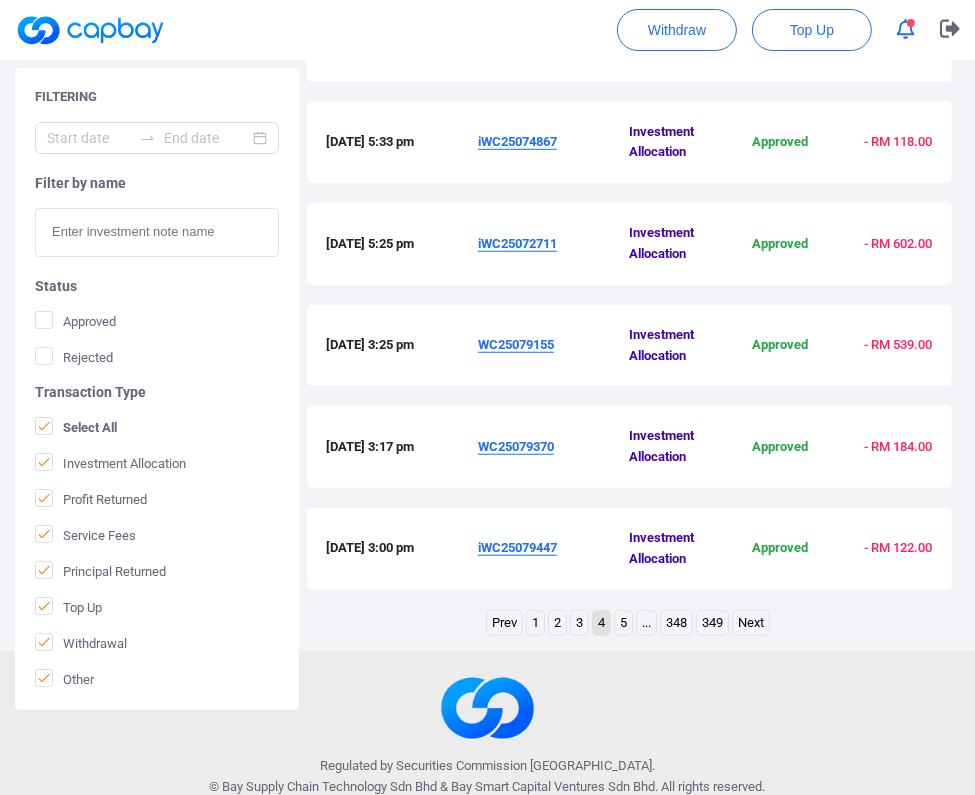 scroll, scrollTop: 947, scrollLeft: 0, axis: vertical 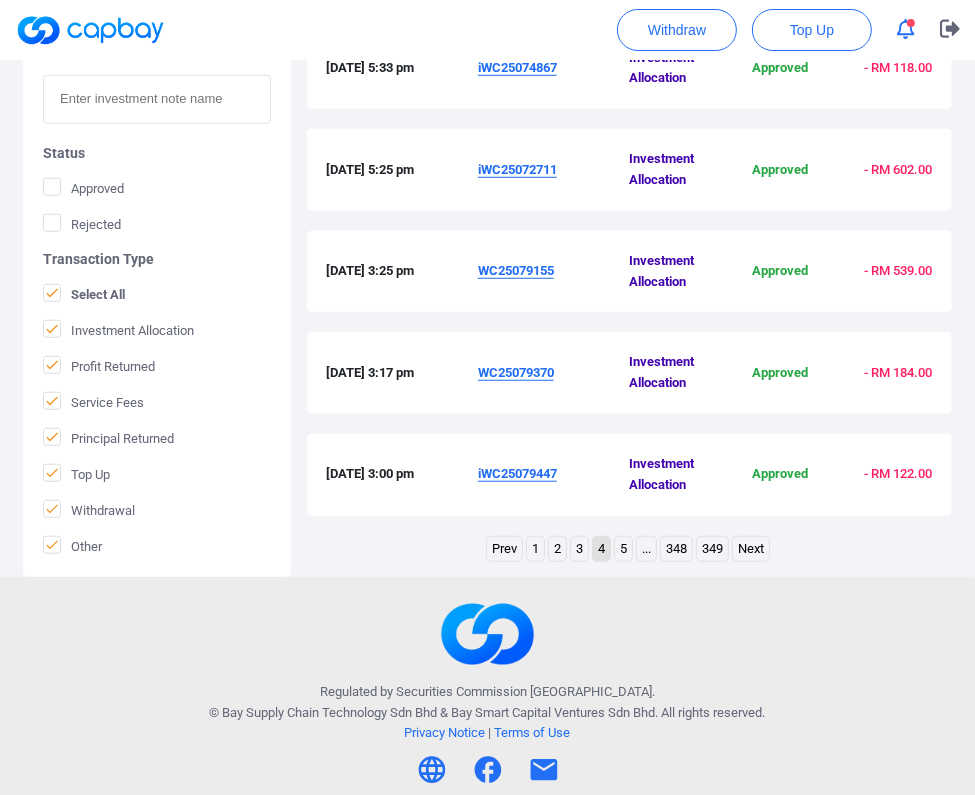 click on "3" at bounding box center (579, 549) 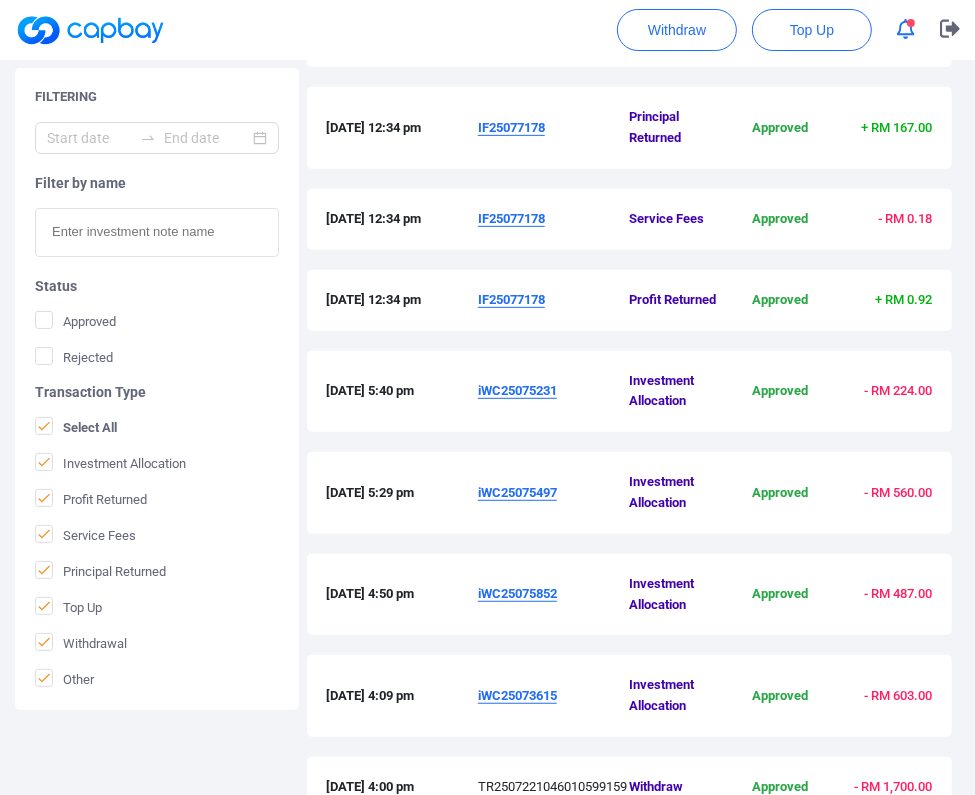 scroll, scrollTop: 964, scrollLeft: 0, axis: vertical 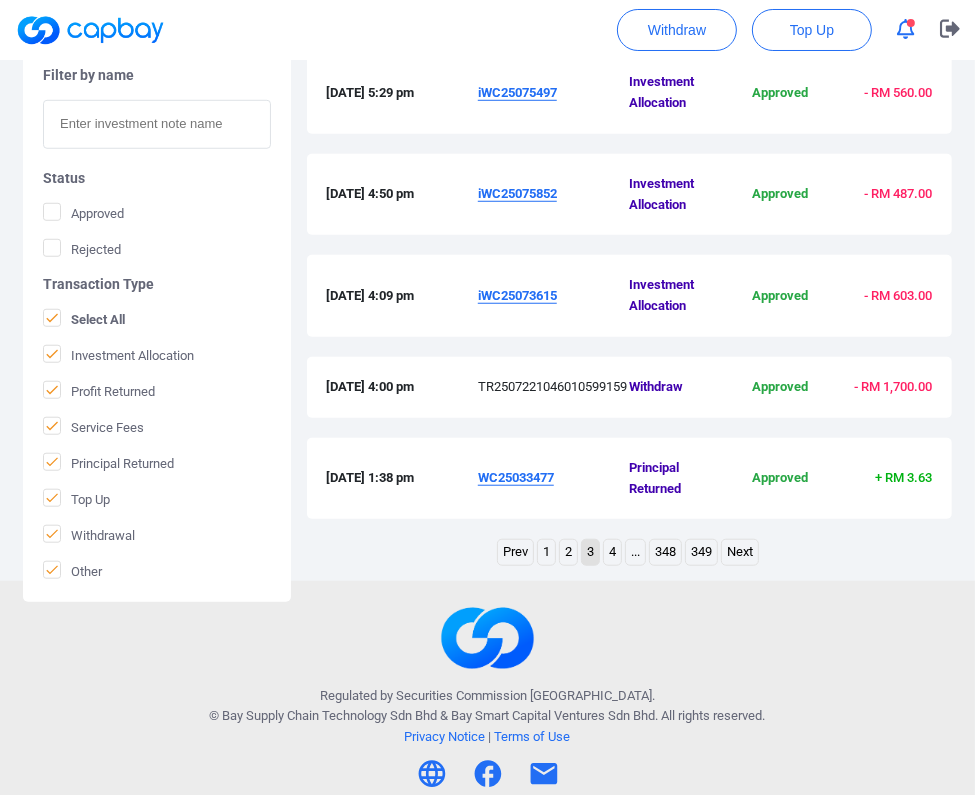 click on "WC25033477" at bounding box center [516, 477] 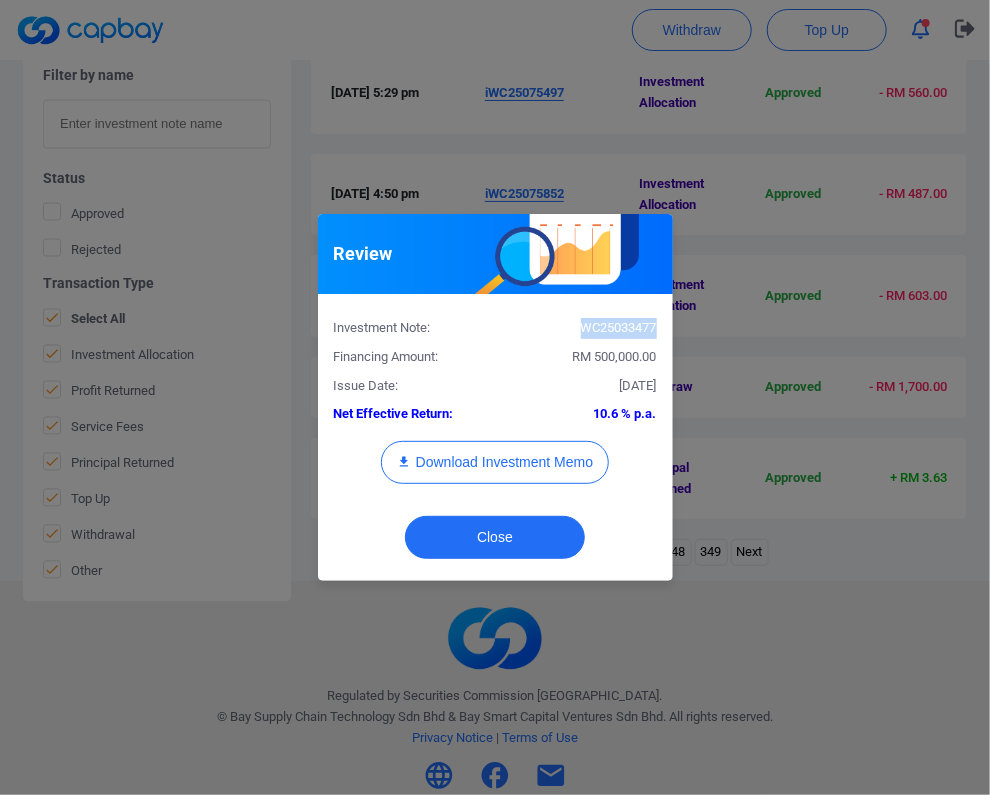 drag, startPoint x: 656, startPoint y: 329, endPoint x: 561, endPoint y: 337, distance: 95.33625 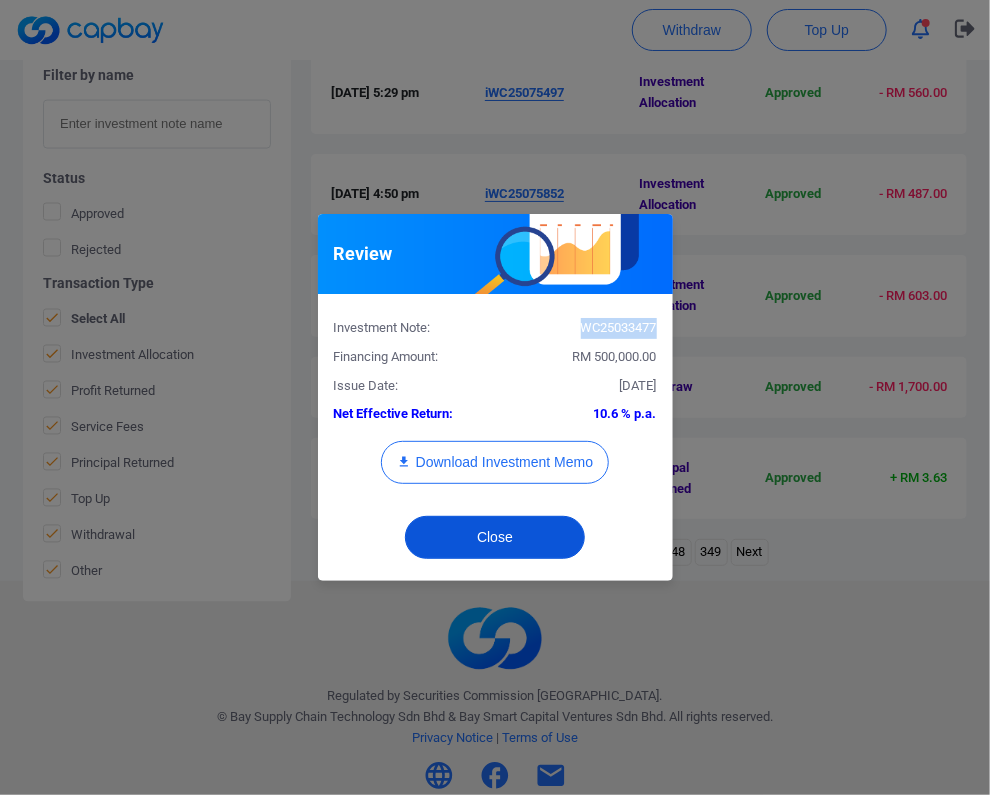 click on "Close" at bounding box center (495, 537) 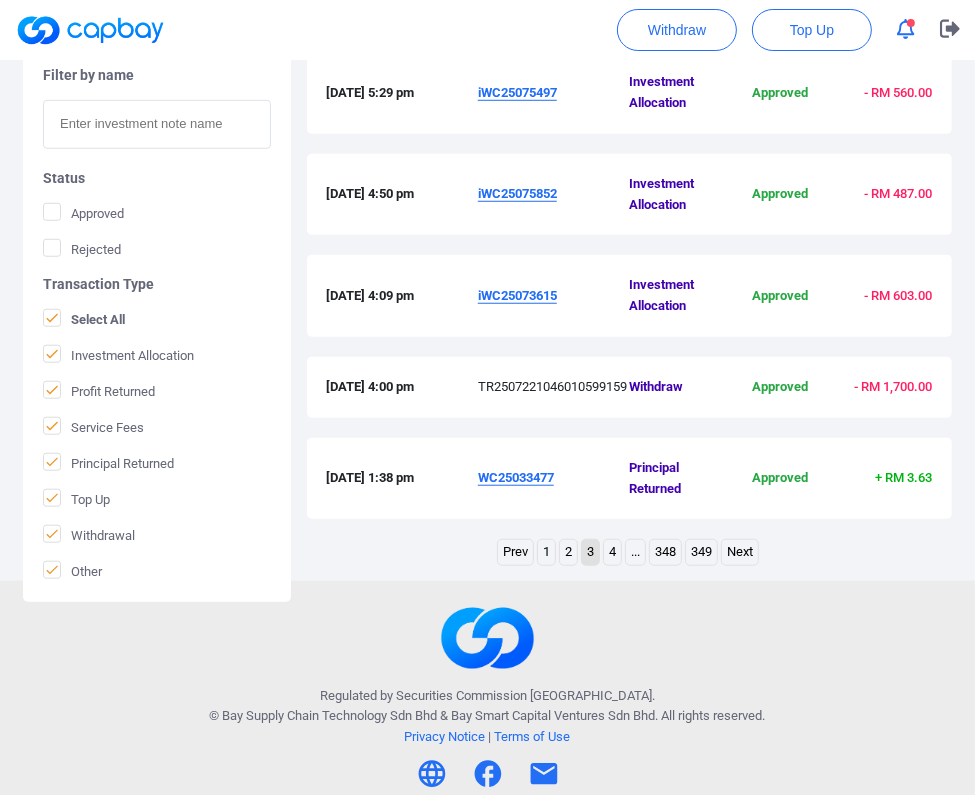 click at bounding box center (487, 638) 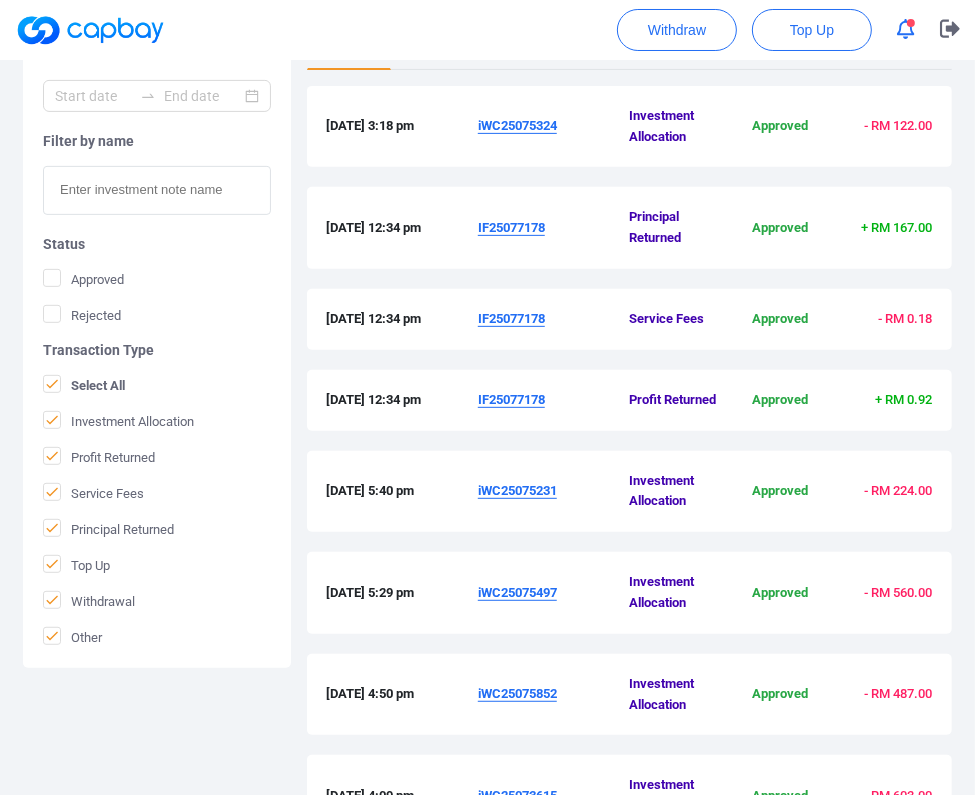 scroll, scrollTop: 264, scrollLeft: 0, axis: vertical 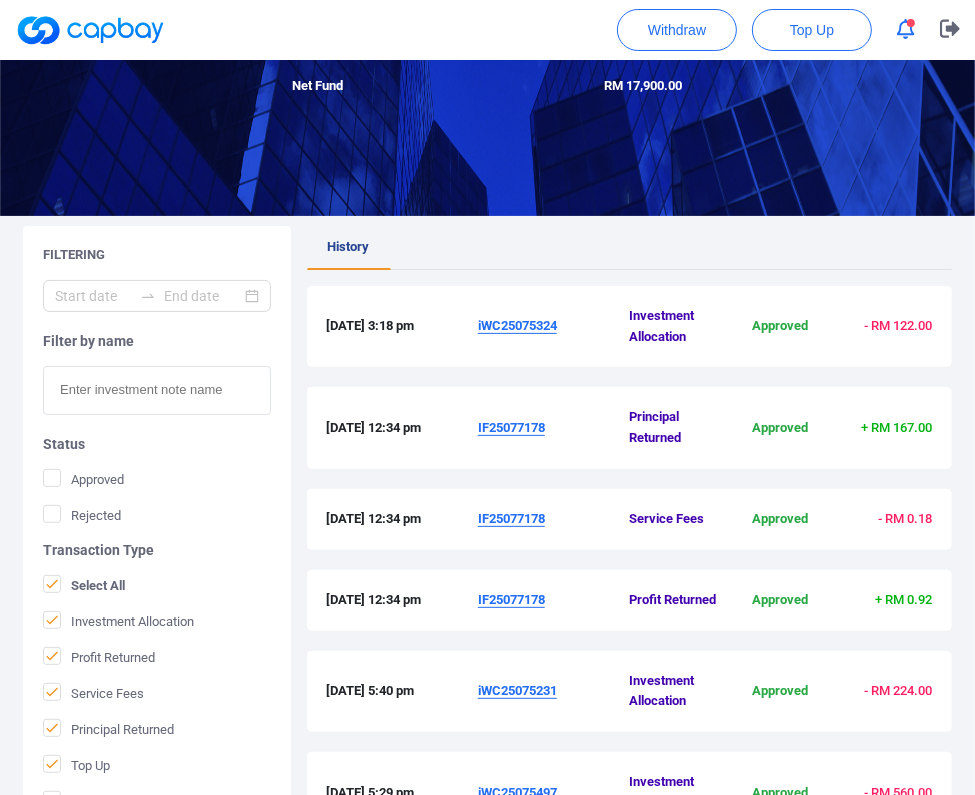 click on "IF25077178" at bounding box center (511, 427) 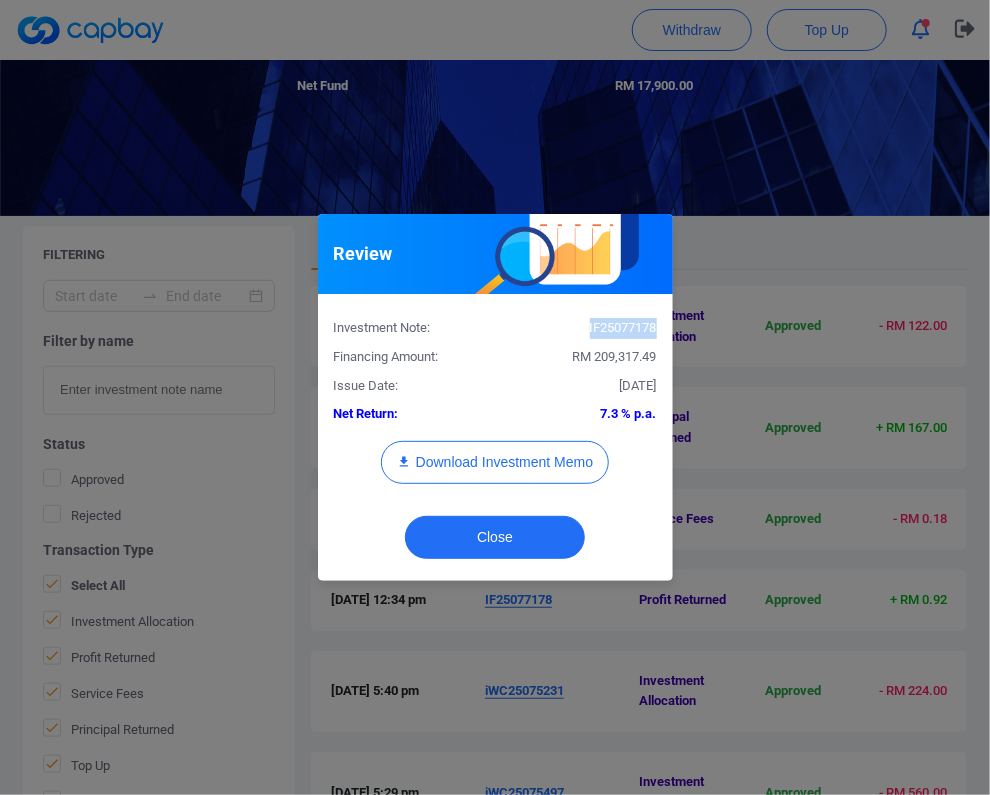 drag, startPoint x: 654, startPoint y: 329, endPoint x: 588, endPoint y: 336, distance: 66.37017 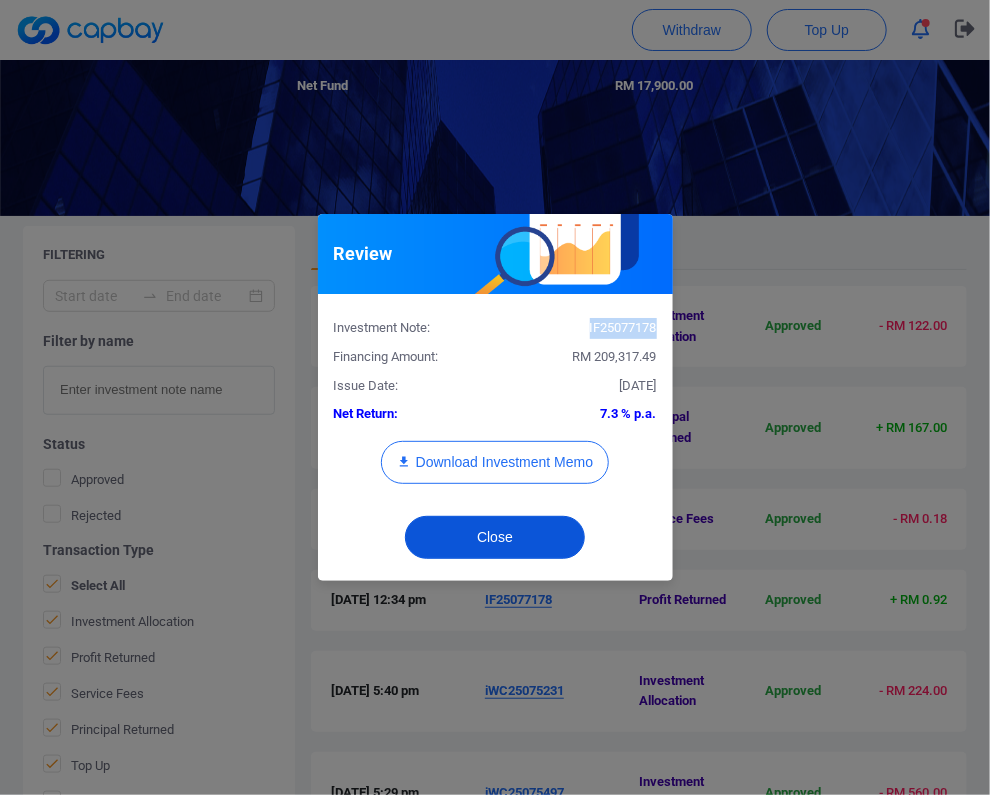 click on "Close" at bounding box center [495, 537] 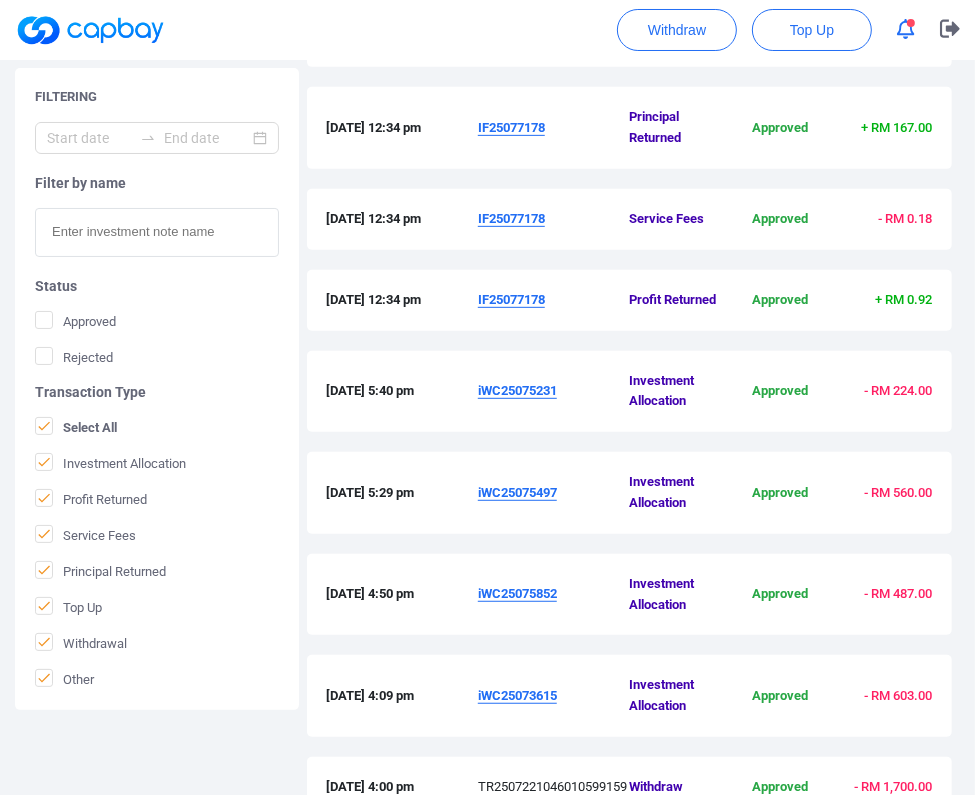 scroll, scrollTop: 964, scrollLeft: 0, axis: vertical 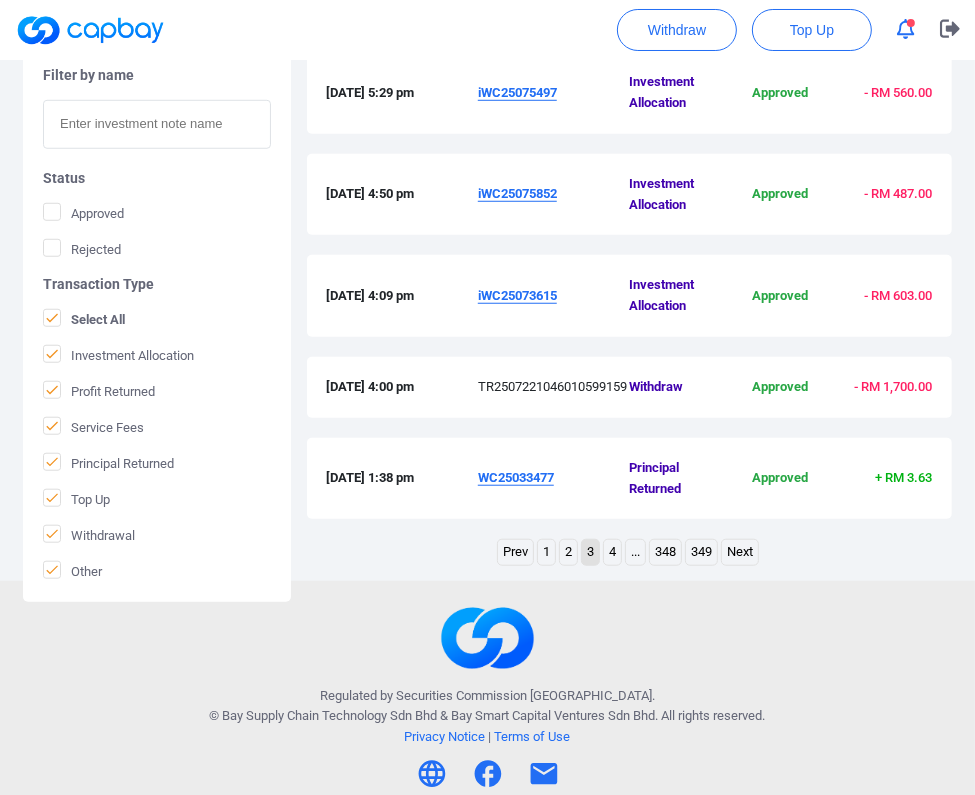 click on "2" at bounding box center [568, 552] 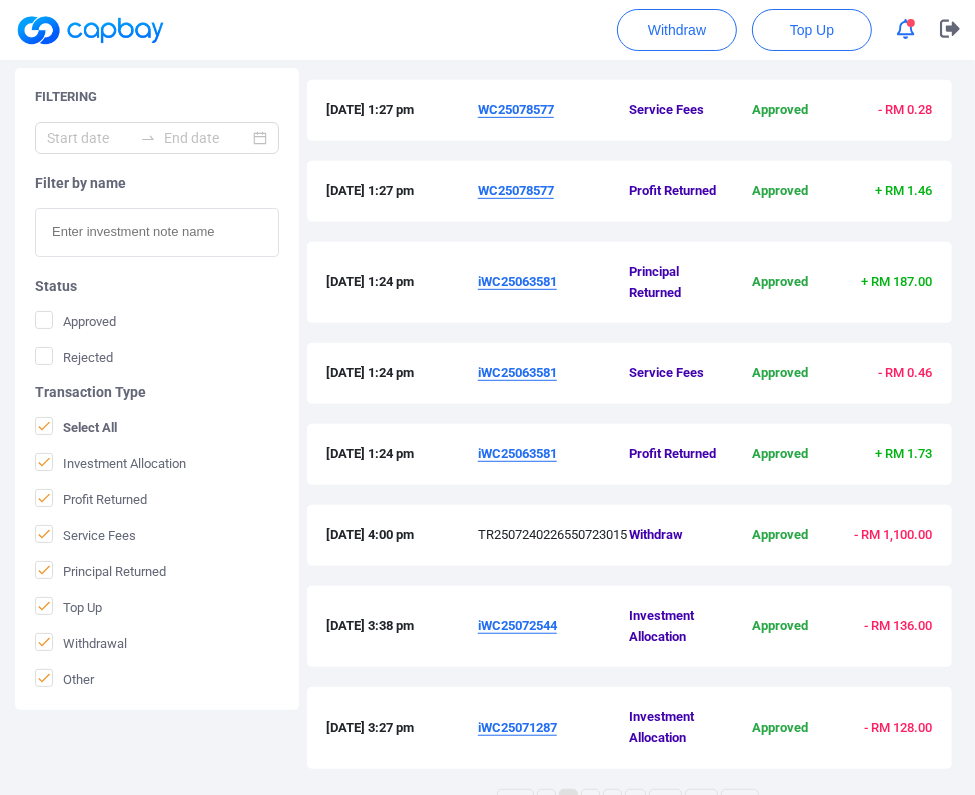 scroll, scrollTop: 764, scrollLeft: 0, axis: vertical 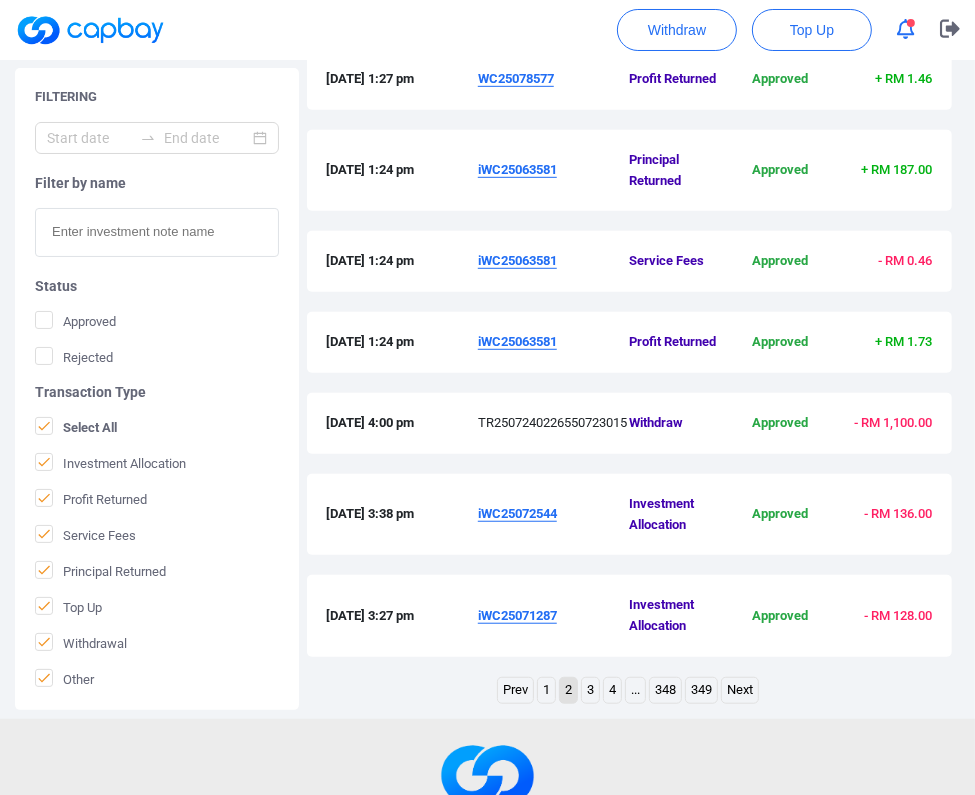click on "3" at bounding box center (590, 690) 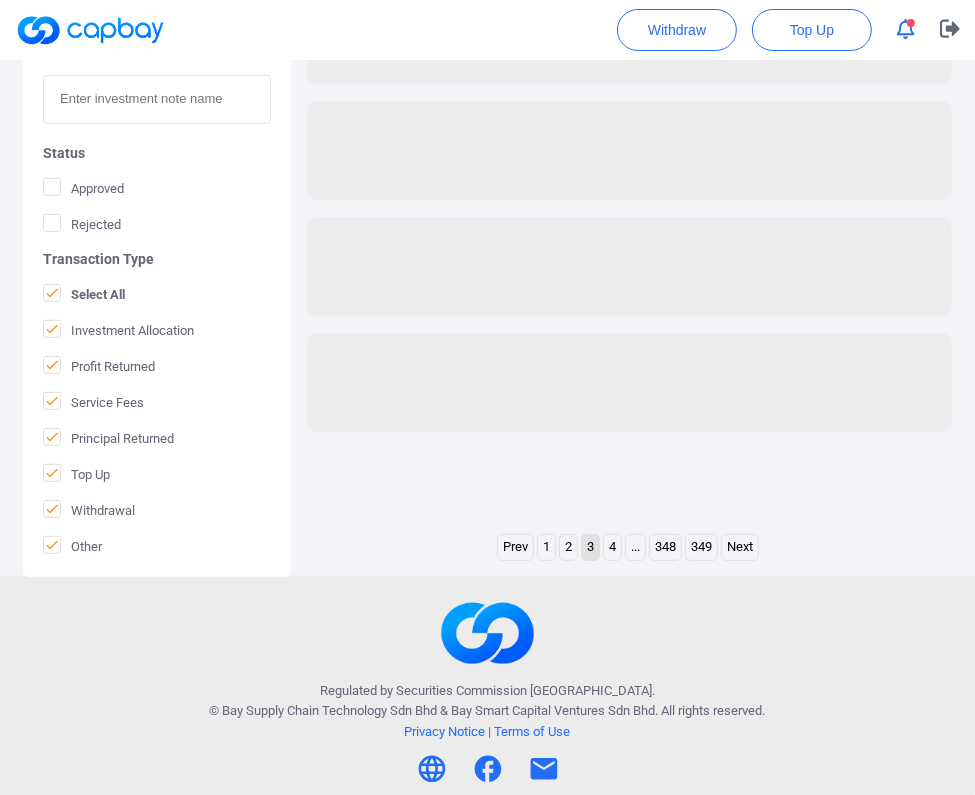 scroll, scrollTop: 564, scrollLeft: 0, axis: vertical 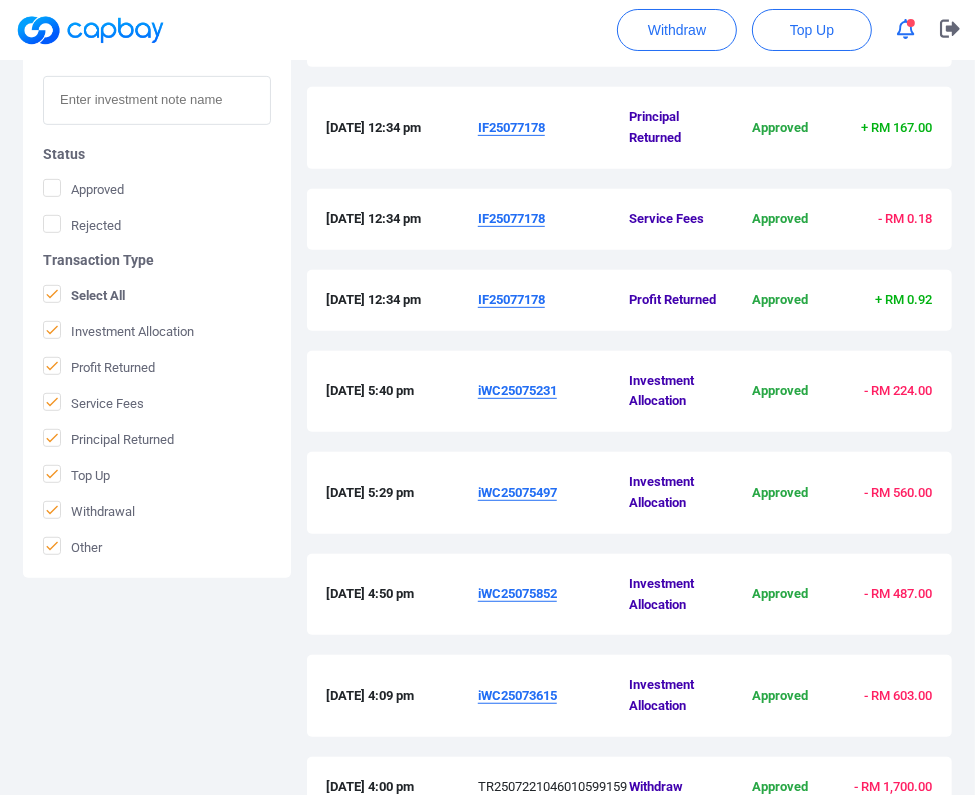 click on "Filtering Filter by name Status Approved Rejected Transaction Type Select All Investment Allocation Profit Returned Service Fees Principal Returned Top Up Withdrawal Other History [DATE] 3:18 pm iWC25075324 Investment Allocation Approved - RM 122.00 [DATE] 12:34 pm IF25077178 Principal Returned Approved + RM 167.00 [DATE] 12:34 pm IF25077178 Service Fees Approved - RM 0.18 [DATE] 12:34 pm IF25077178 Profit Returned Approved + RM 0.92 [DATE] 5:40 pm iWC25075231 Investment Allocation Approved - RM 224.00 [DATE] 5:29 pm iWC25075497 Investment Allocation Approved - RM 560.00 [DATE] 4:50 pm iWC25075852 Investment Allocation Approved - RM 487.00 [DATE] 4:09 pm iWC25073615 Investment Allocation Approved - RM 603.00 [DATE] 4:00 pm TR2507221046010599159 Withdraw Approved - RM 1,700.00 [DATE] 1:38 pm WC25033477 Principal Returned Approved + RM 3.63 Prev 1 2 3 4 ... 348 349 Next" at bounding box center [487, 448] 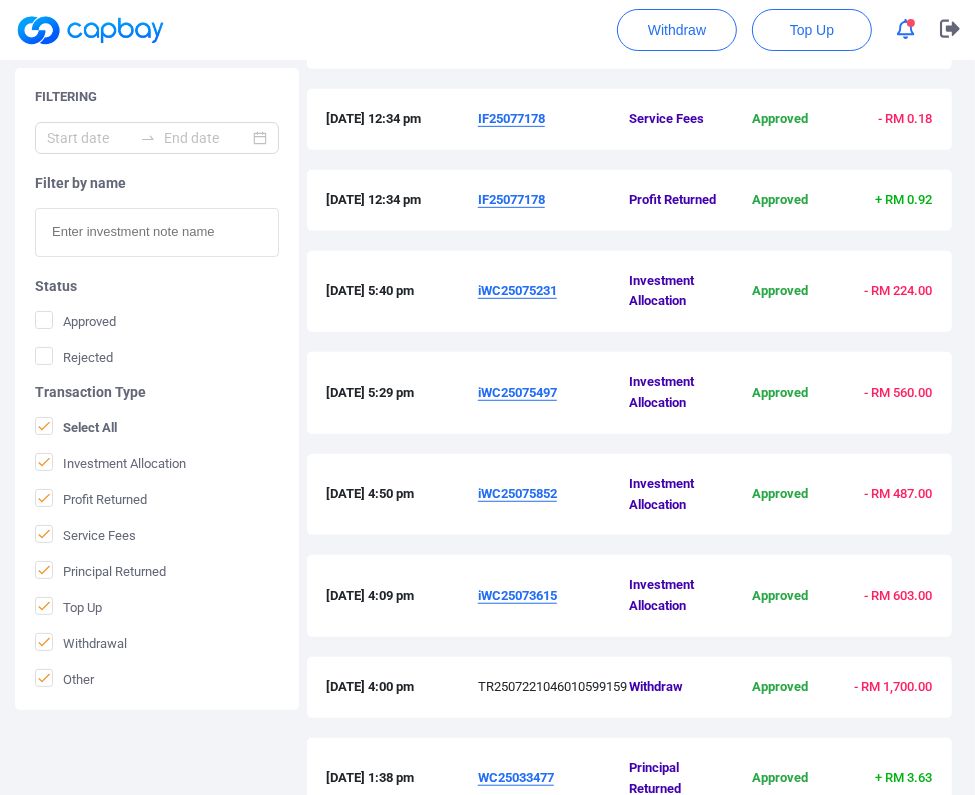 scroll, scrollTop: 864, scrollLeft: 0, axis: vertical 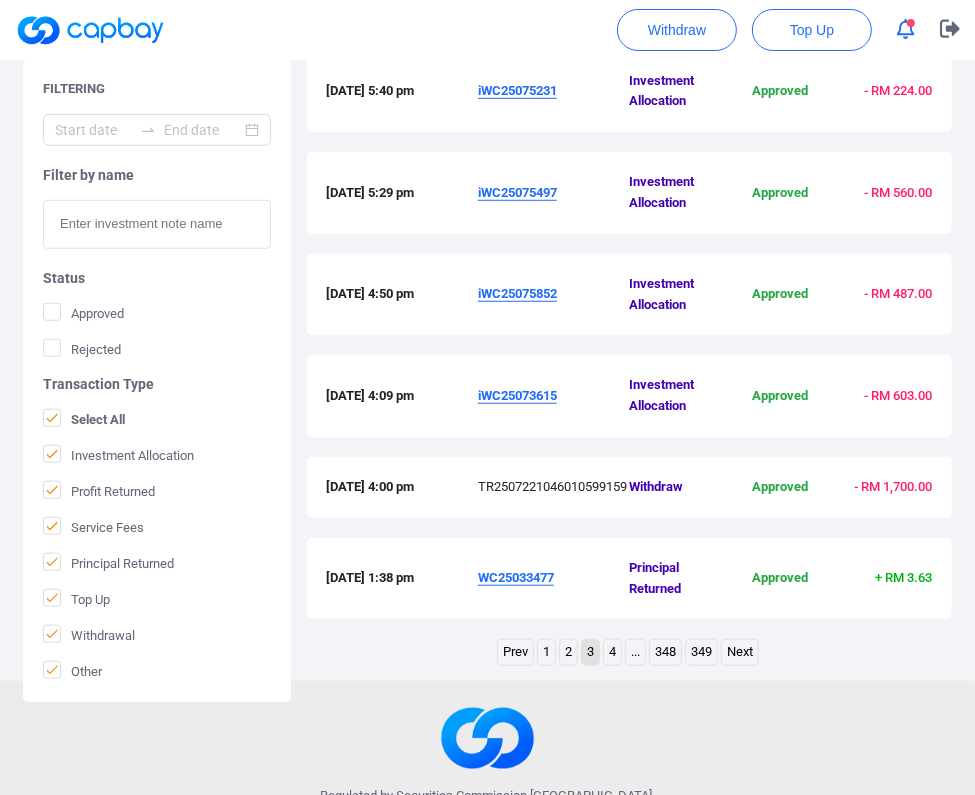 click on "2" at bounding box center (568, 652) 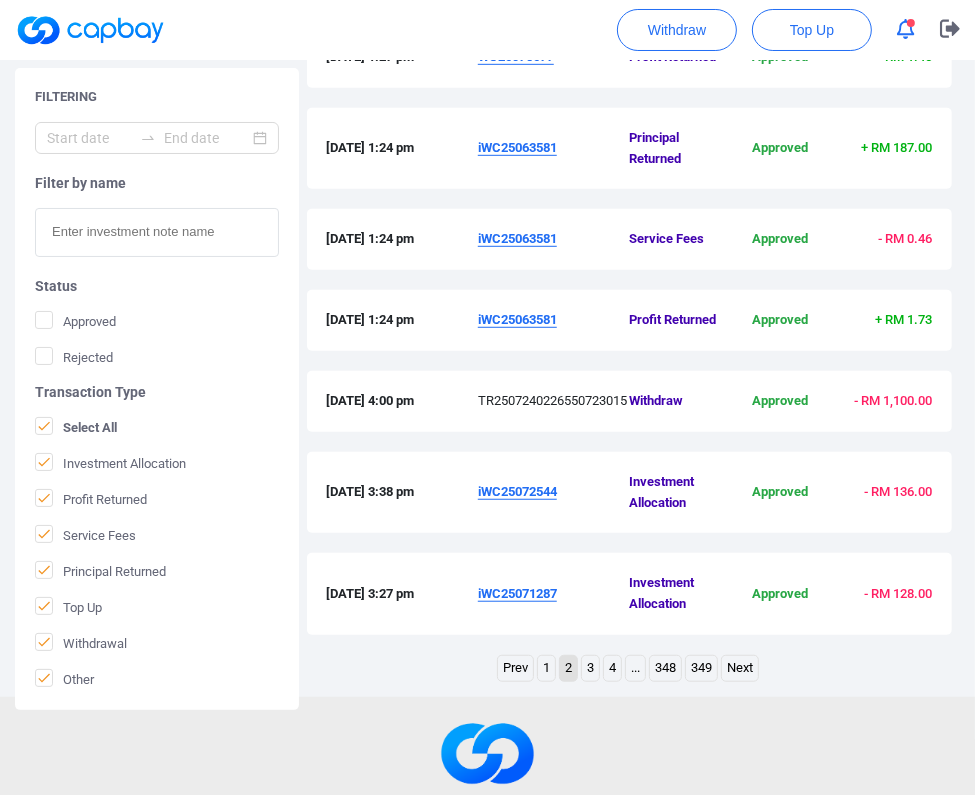 scroll, scrollTop: 764, scrollLeft: 0, axis: vertical 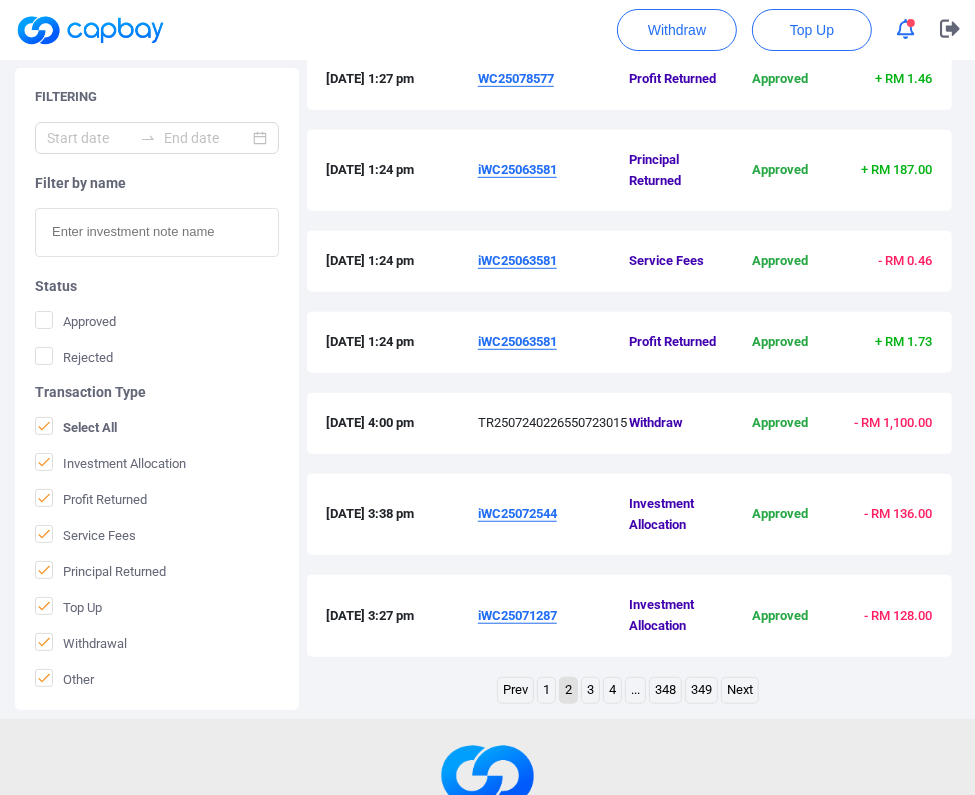 click on "iWC25063581" at bounding box center (517, 169) 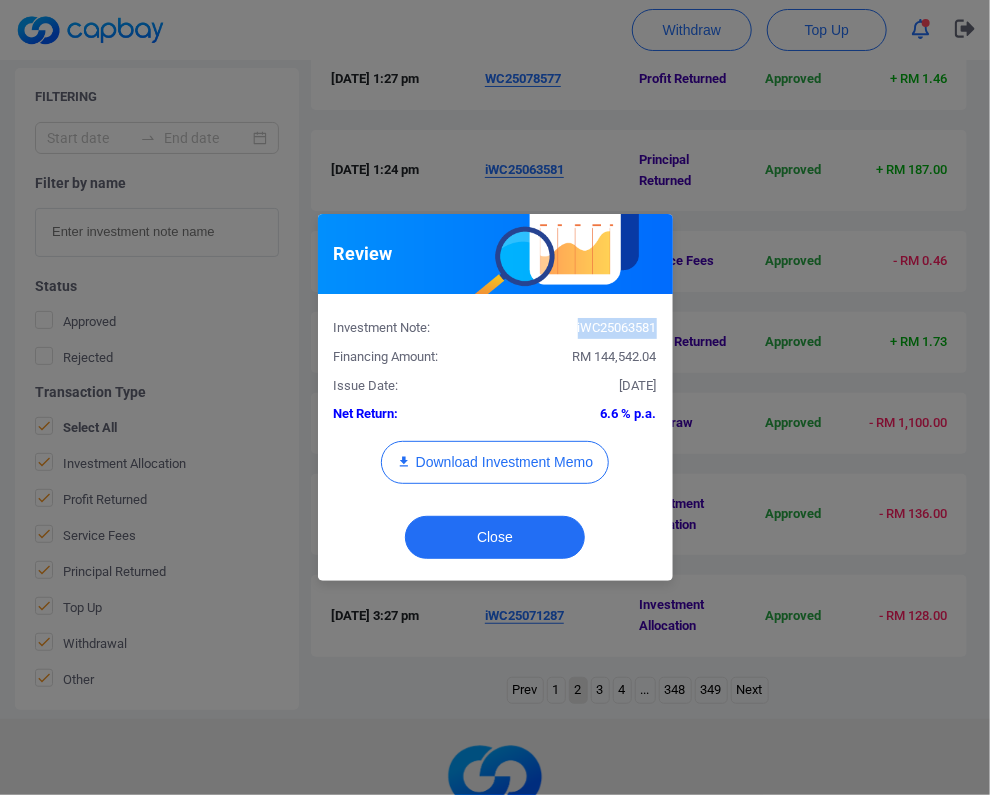 drag, startPoint x: 657, startPoint y: 330, endPoint x: 575, endPoint y: 335, distance: 82.1523 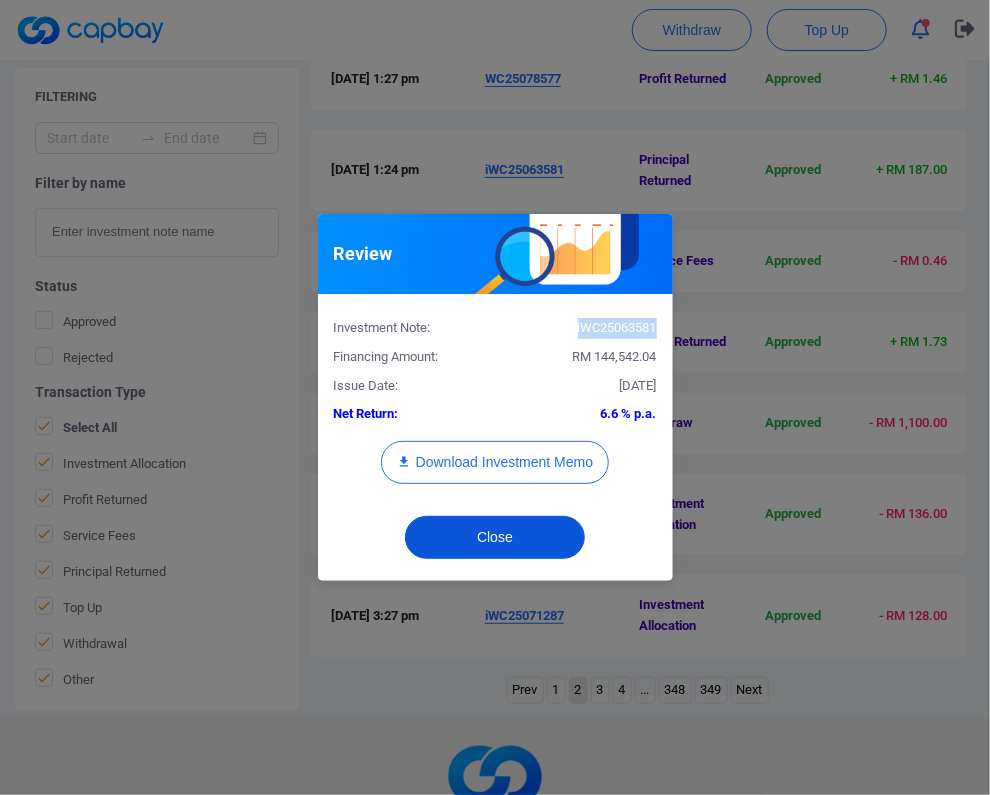 click on "Close" at bounding box center [495, 537] 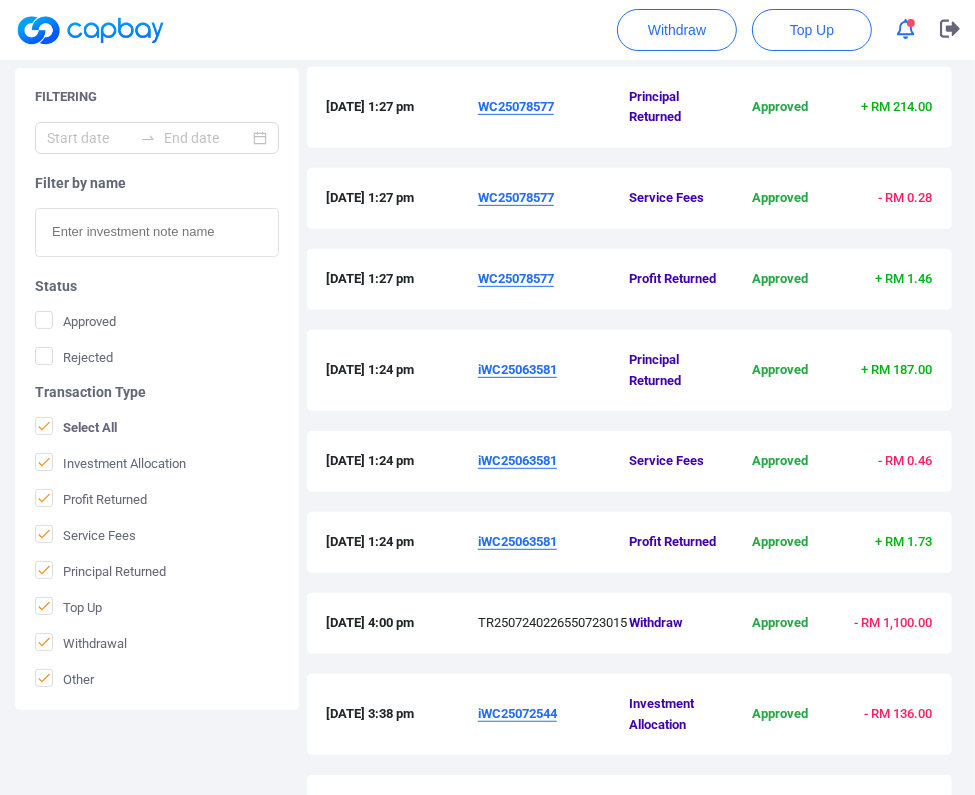 scroll, scrollTop: 464, scrollLeft: 0, axis: vertical 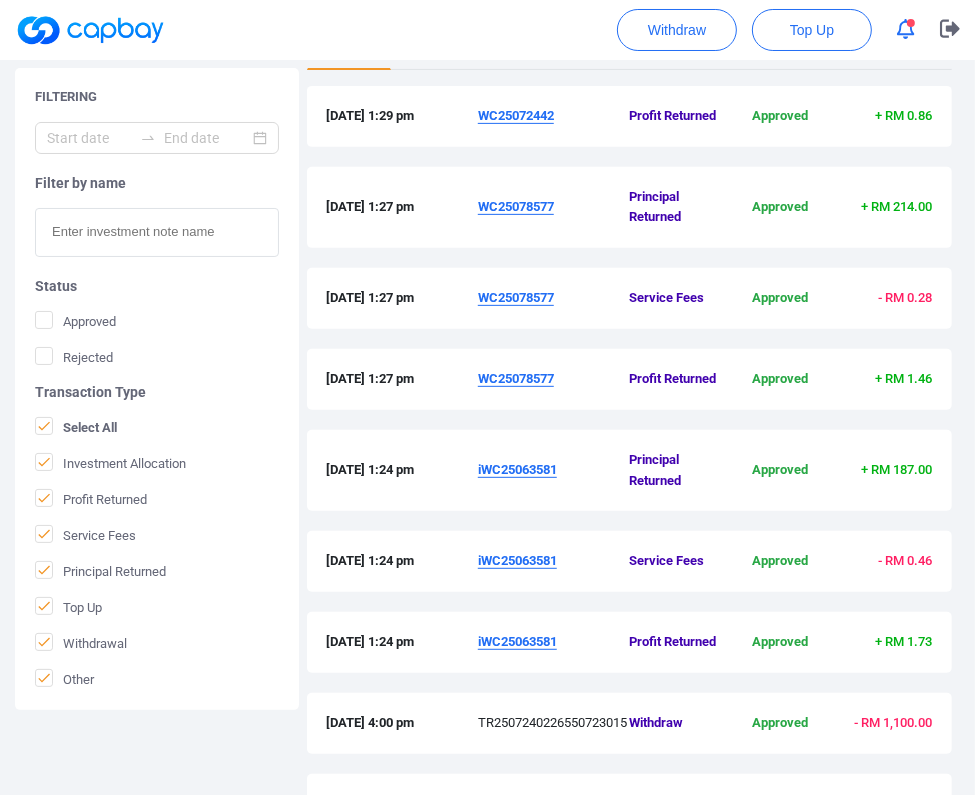 click on "WC25078577" at bounding box center [516, 206] 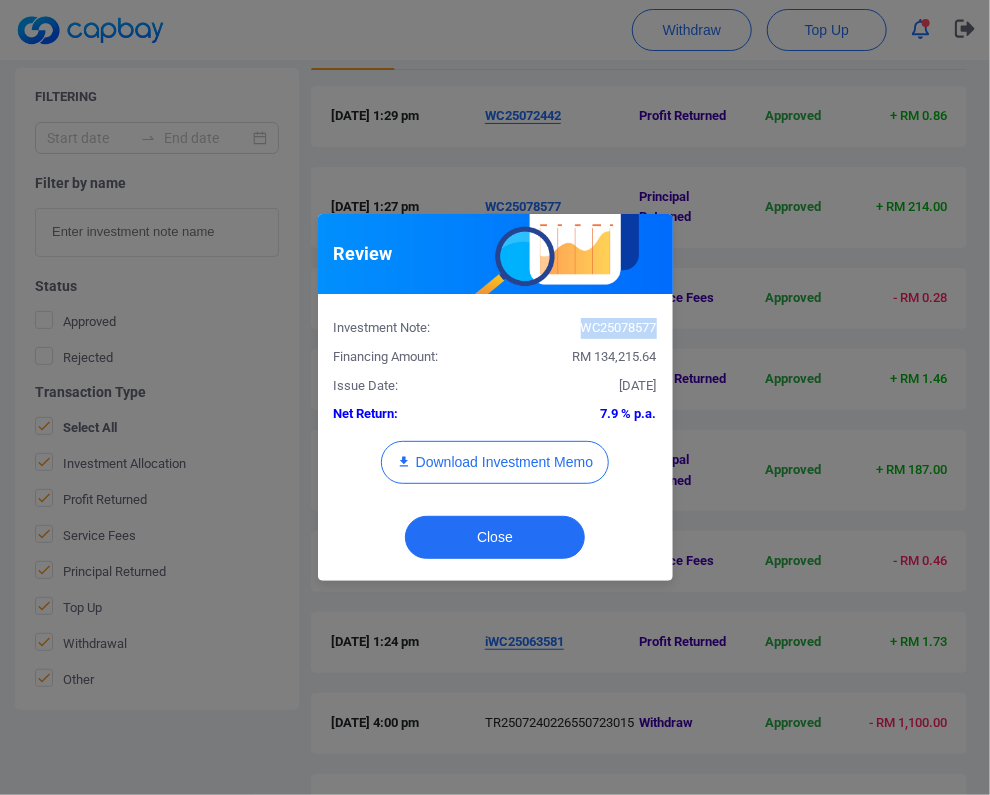 drag, startPoint x: 656, startPoint y: 327, endPoint x: 583, endPoint y: 336, distance: 73.552704 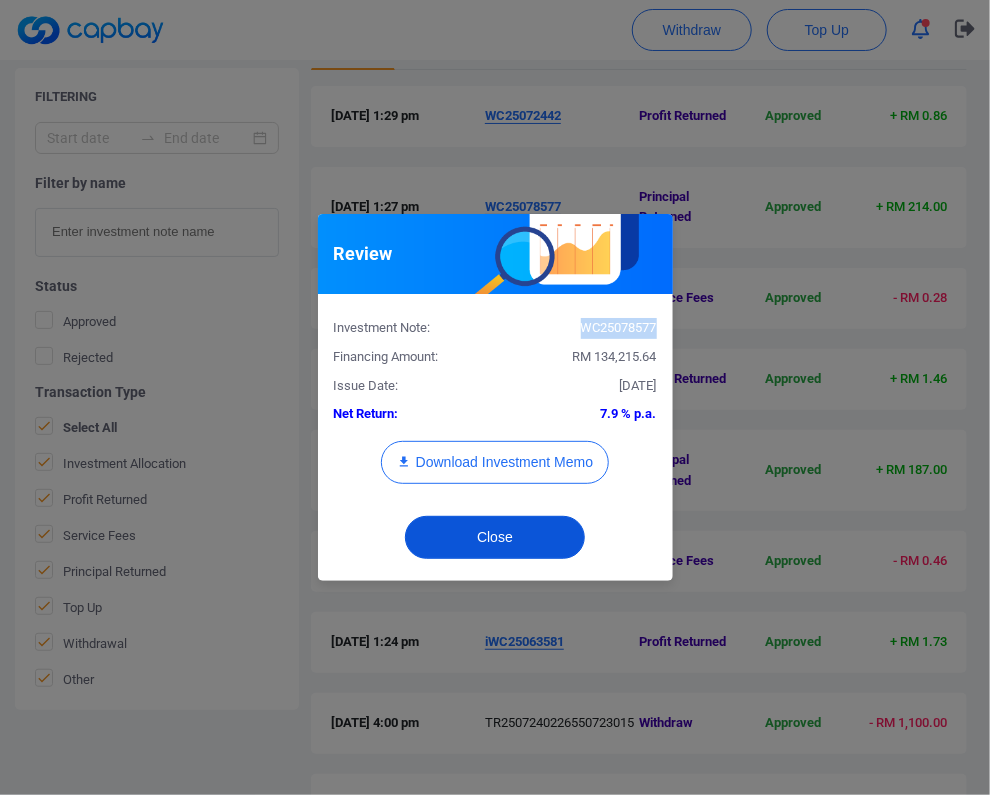click on "Close" at bounding box center [495, 537] 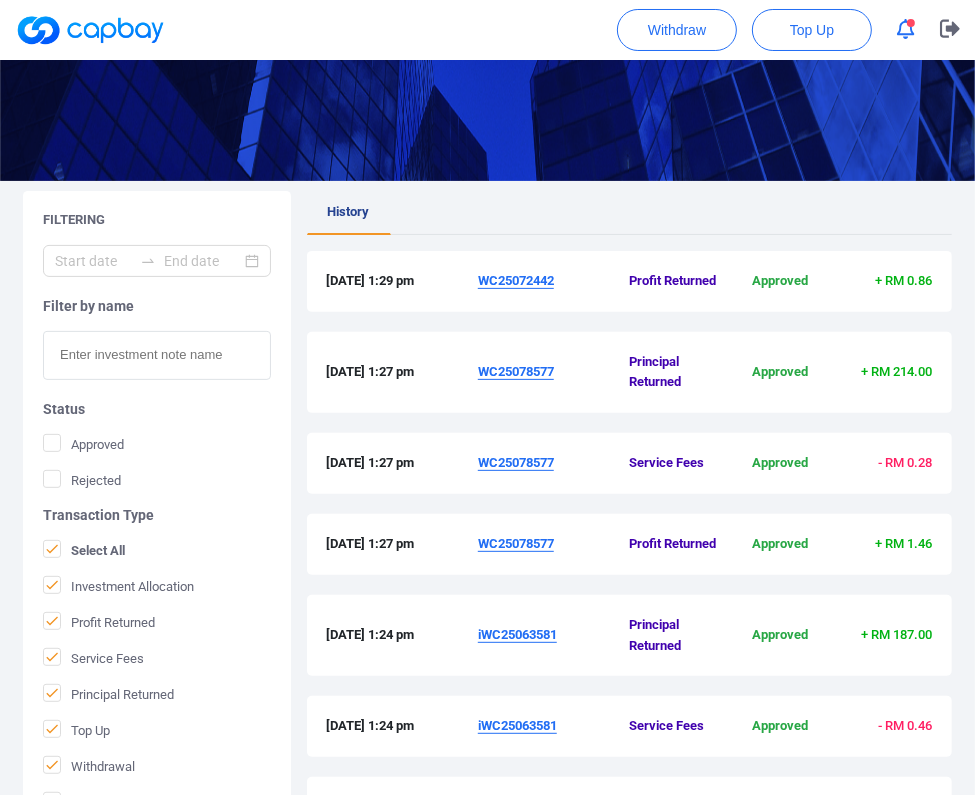scroll, scrollTop: 264, scrollLeft: 0, axis: vertical 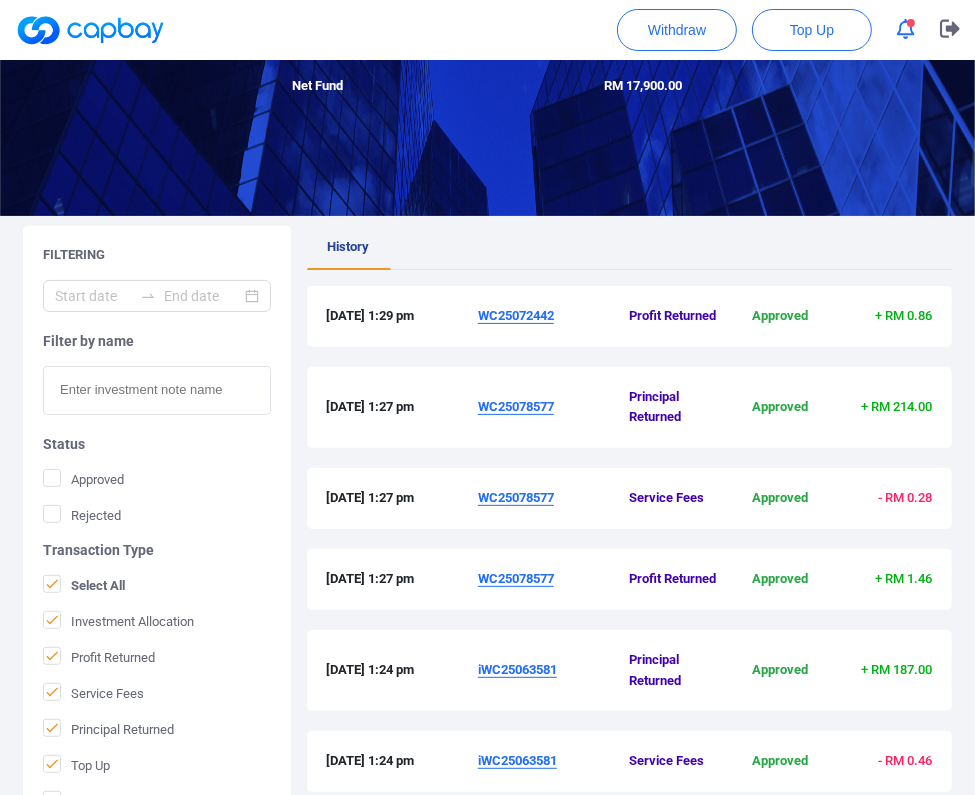 click on "History" at bounding box center [630, 248] 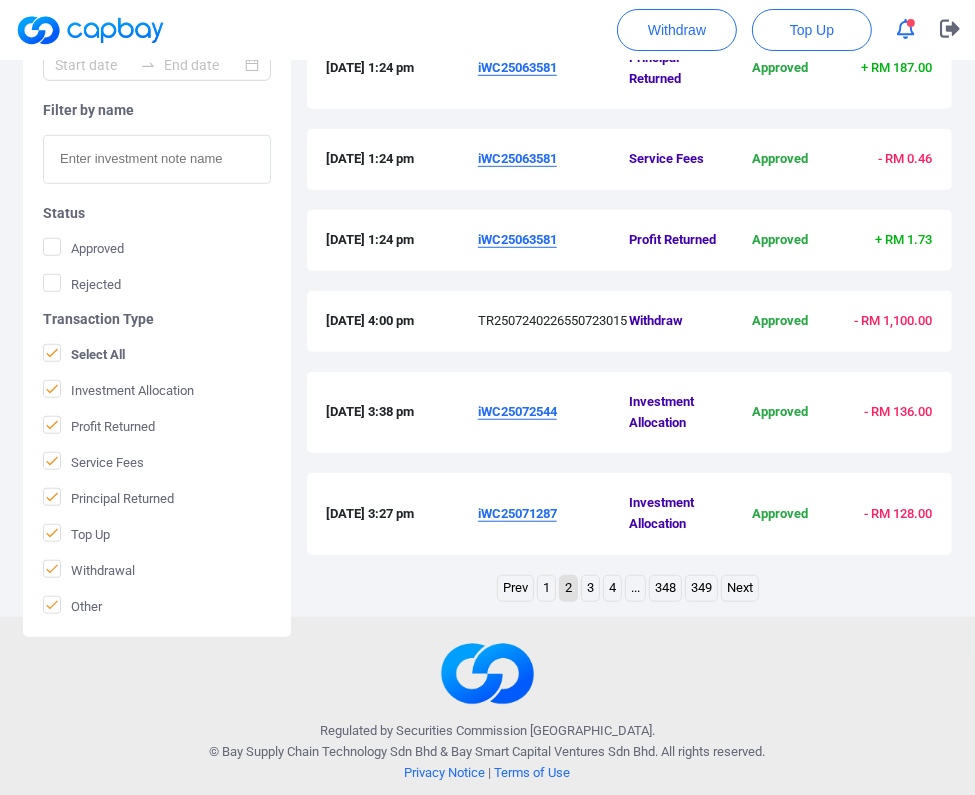 scroll, scrollTop: 926, scrollLeft: 0, axis: vertical 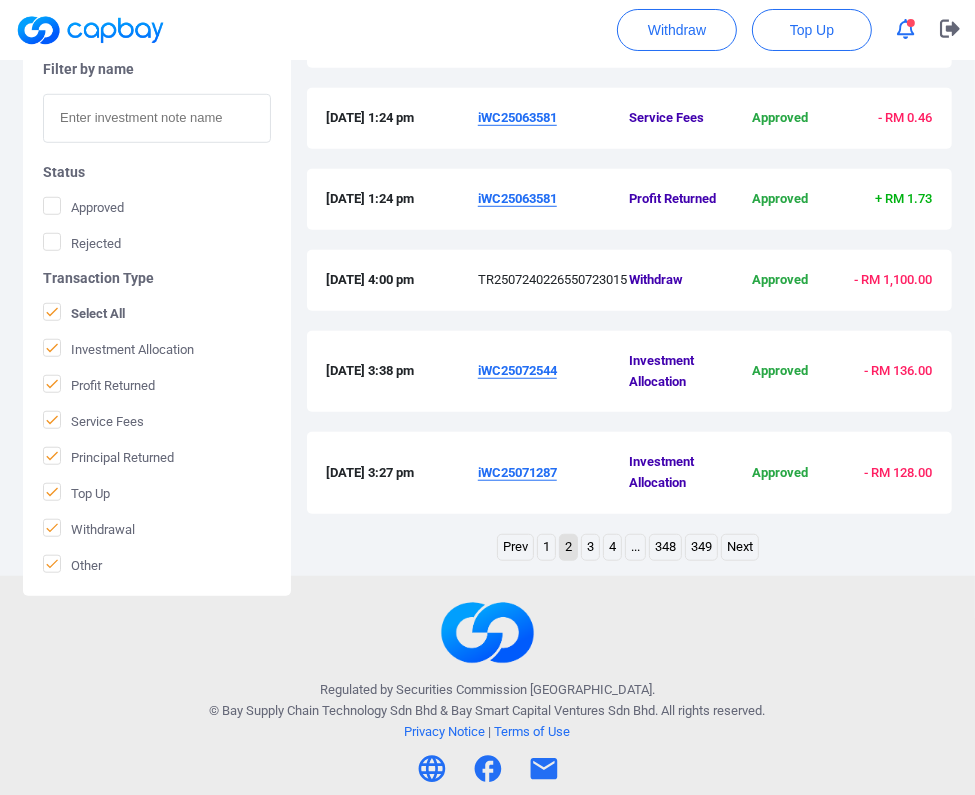 click on "1" at bounding box center [546, 547] 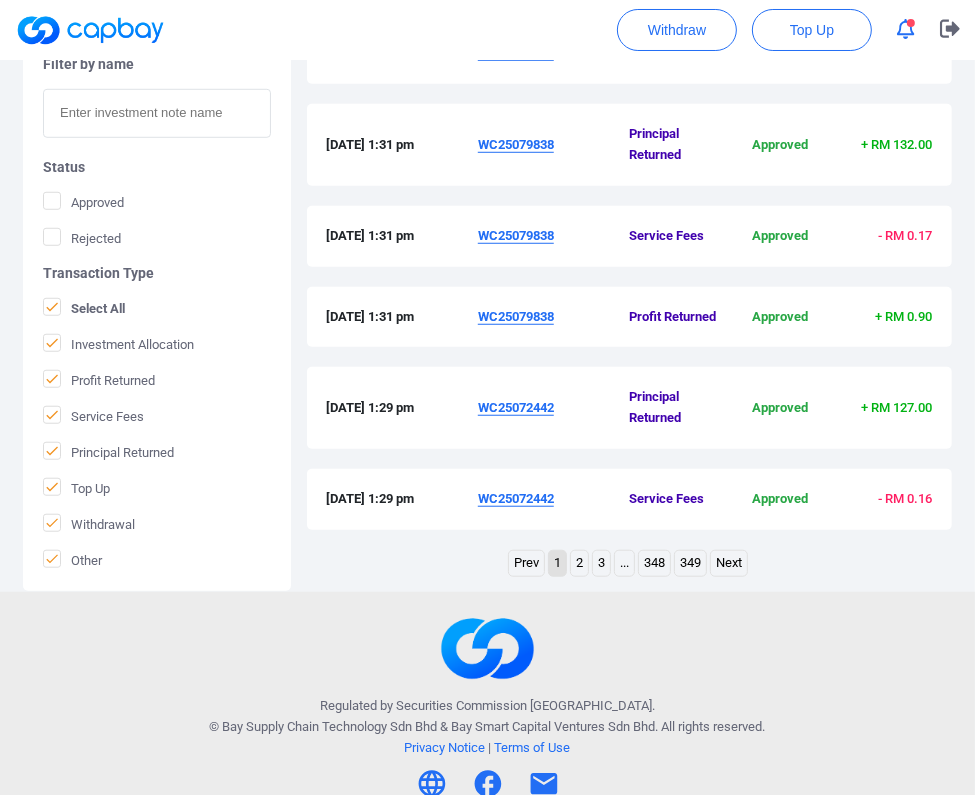 scroll, scrollTop: 926, scrollLeft: 0, axis: vertical 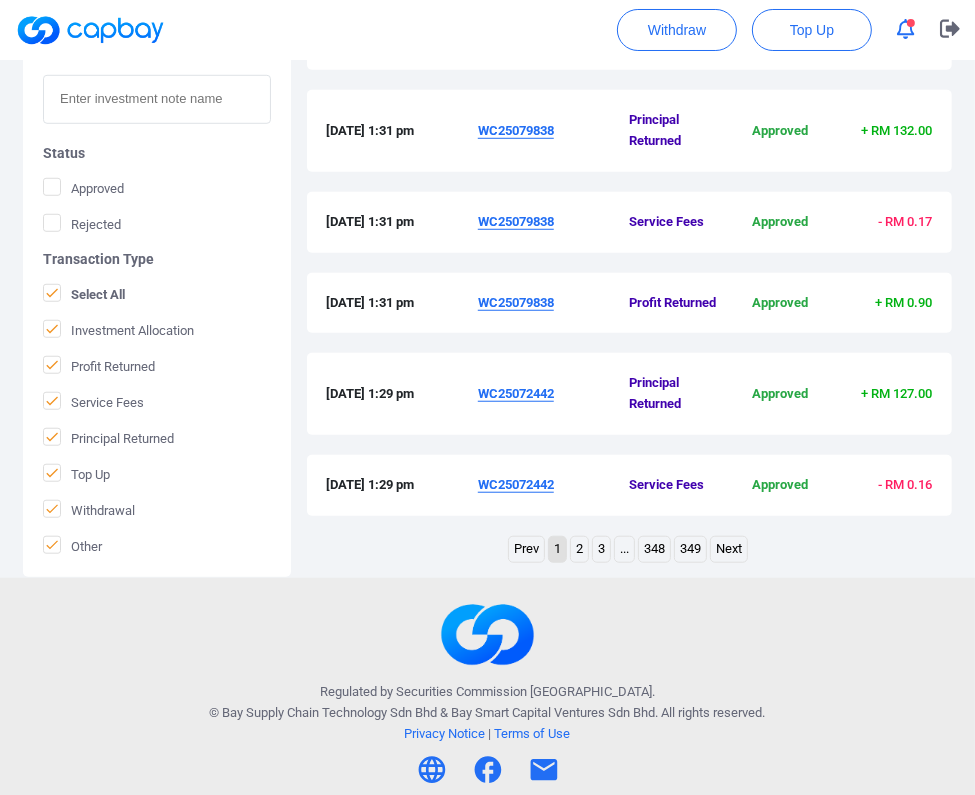 click on "WC25072442" at bounding box center [516, 393] 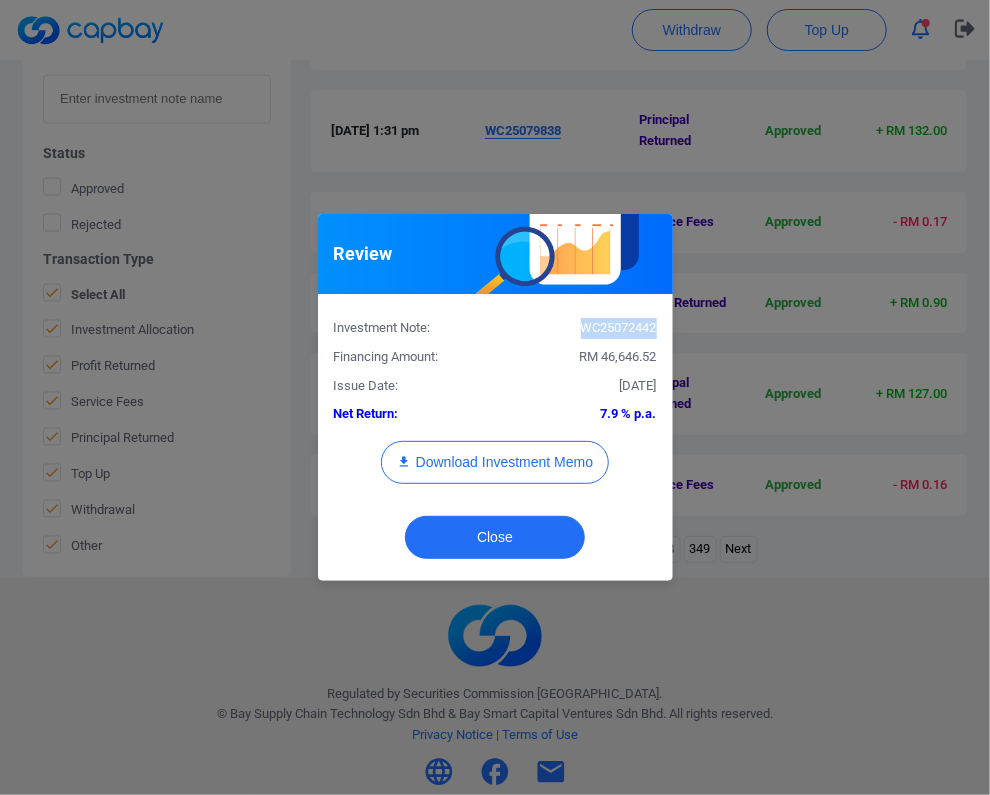drag, startPoint x: 659, startPoint y: 326, endPoint x: 580, endPoint y: 331, distance: 79.15807 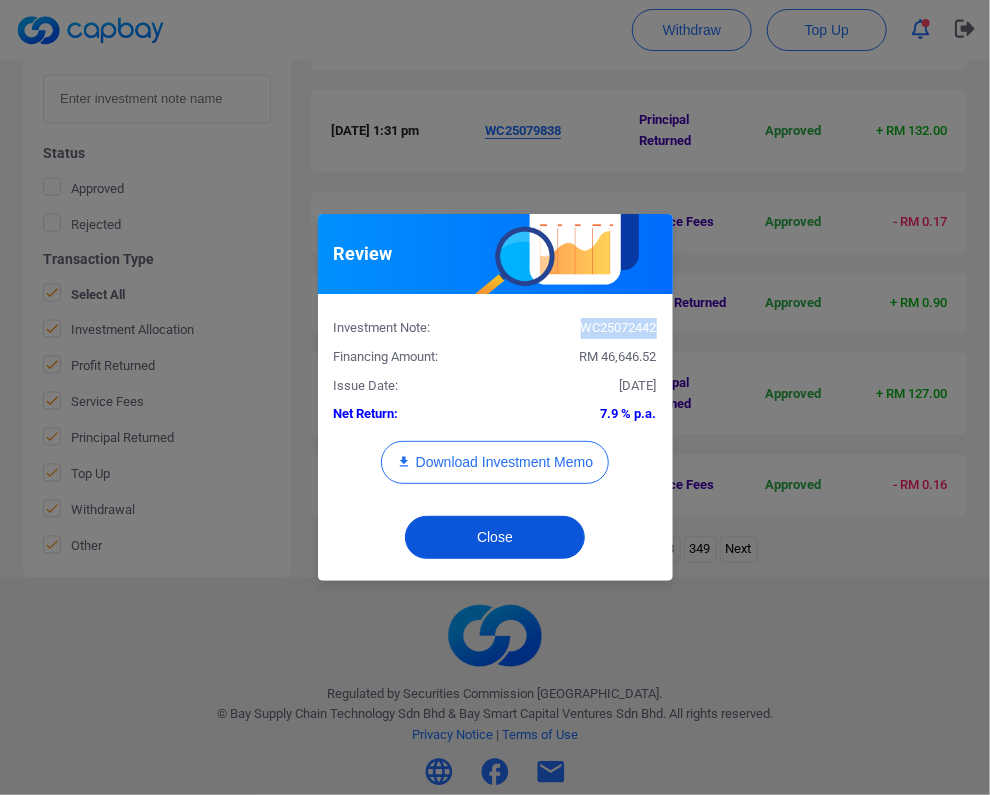 click on "Close" at bounding box center [495, 537] 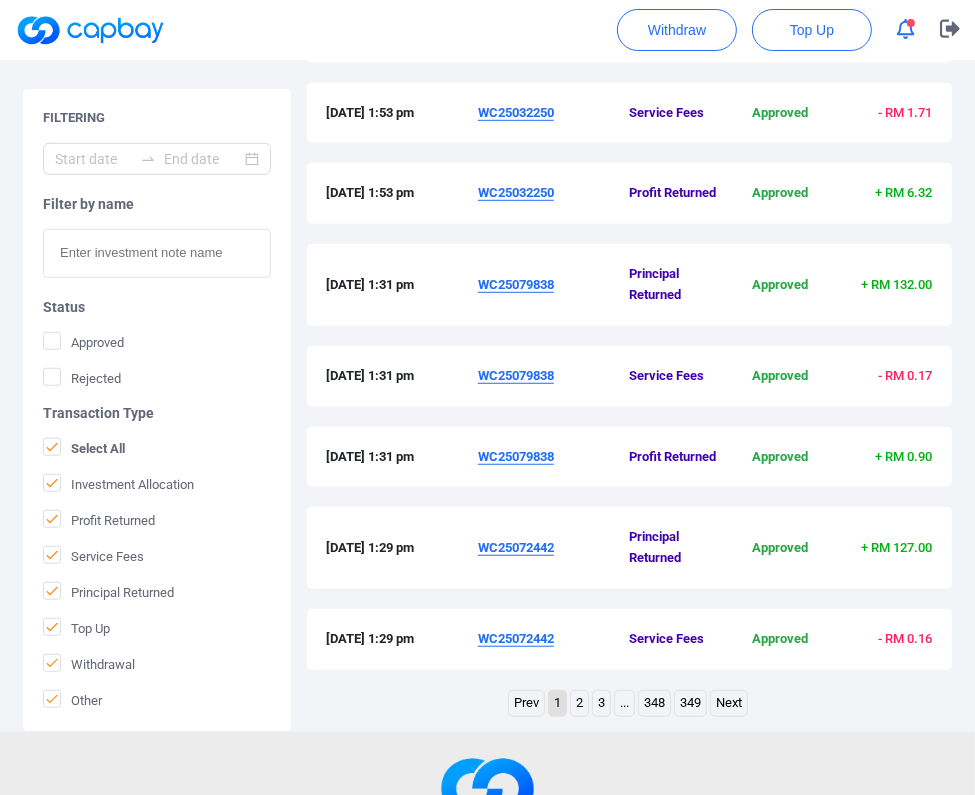 scroll, scrollTop: 726, scrollLeft: 0, axis: vertical 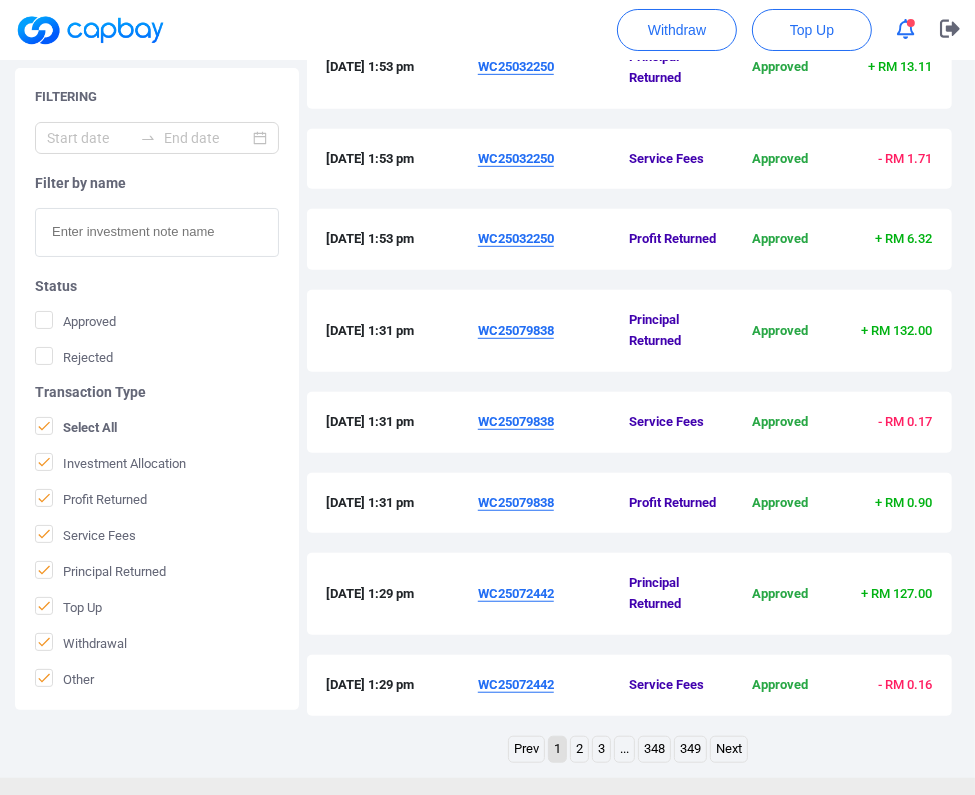 click on "WC25079838" at bounding box center (516, 330) 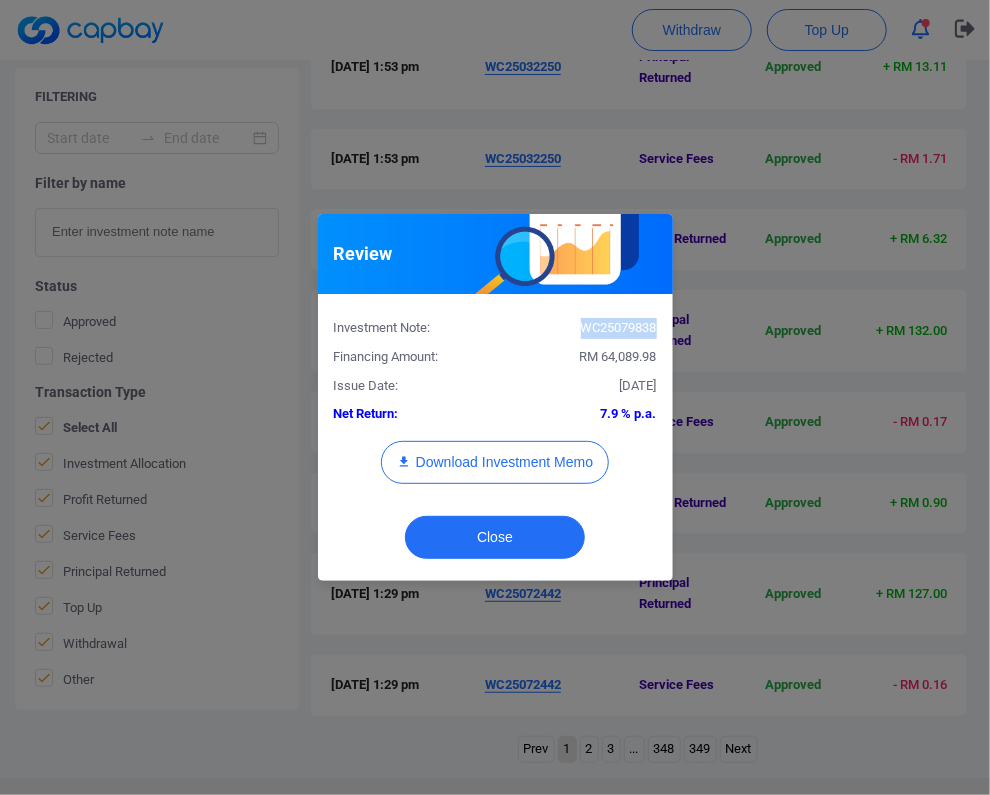 drag, startPoint x: 655, startPoint y: 331, endPoint x: 581, endPoint y: 319, distance: 74.96666 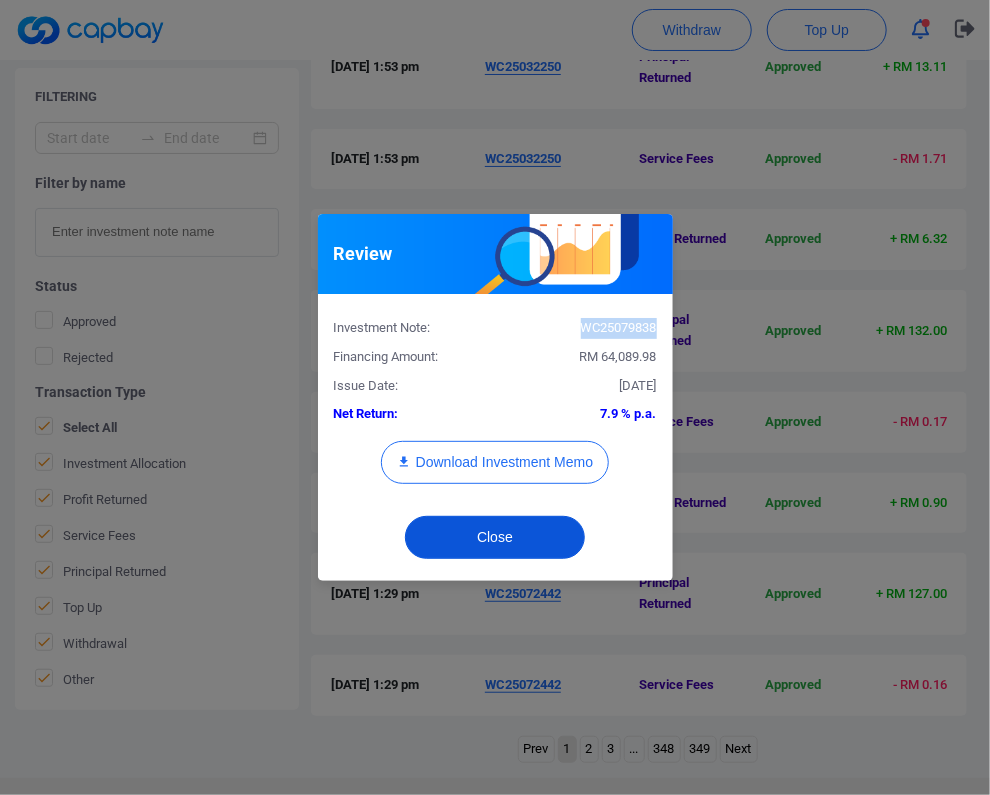 click on "Close" at bounding box center [495, 537] 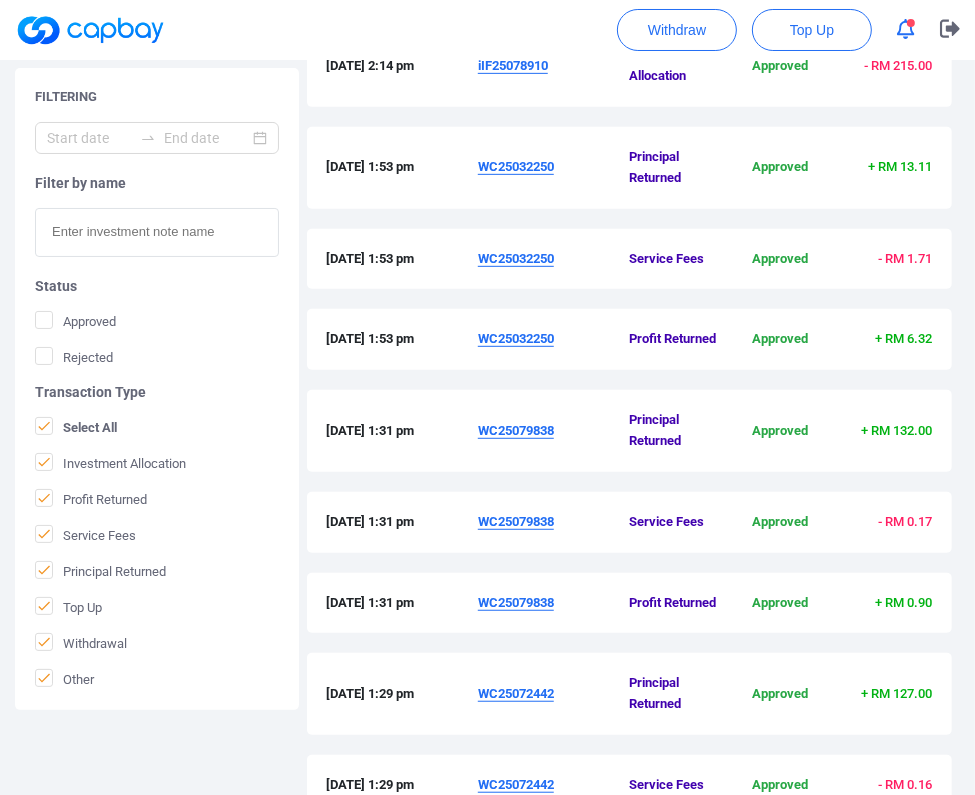 scroll, scrollTop: 526, scrollLeft: 0, axis: vertical 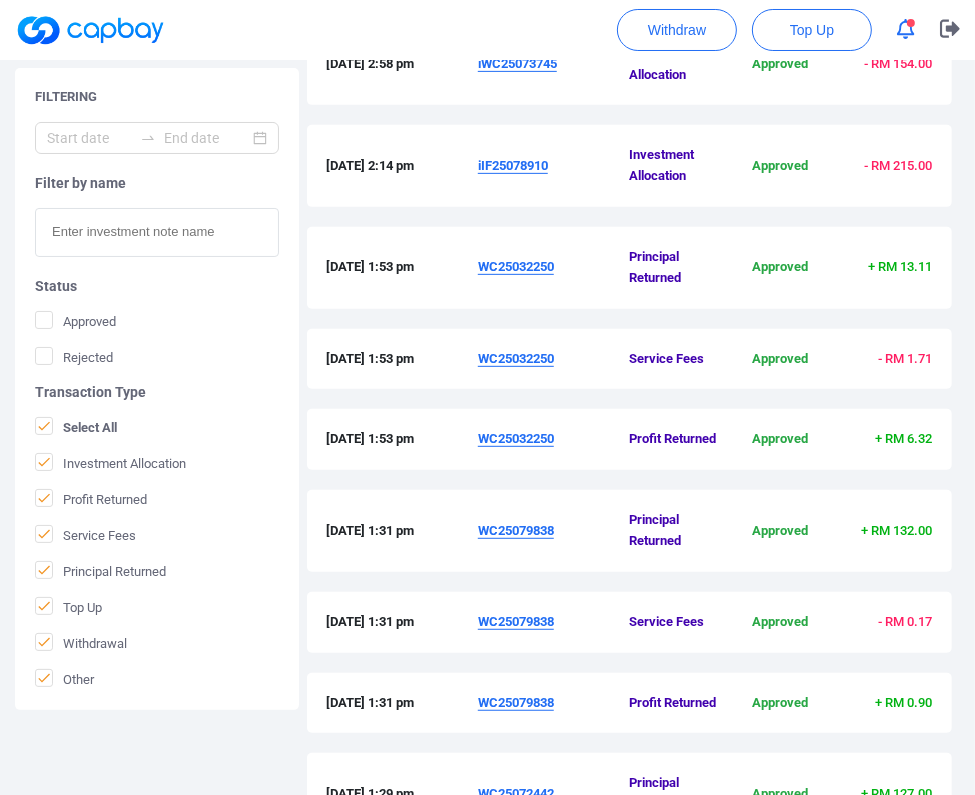 click on "WC25032250" at bounding box center (516, 266) 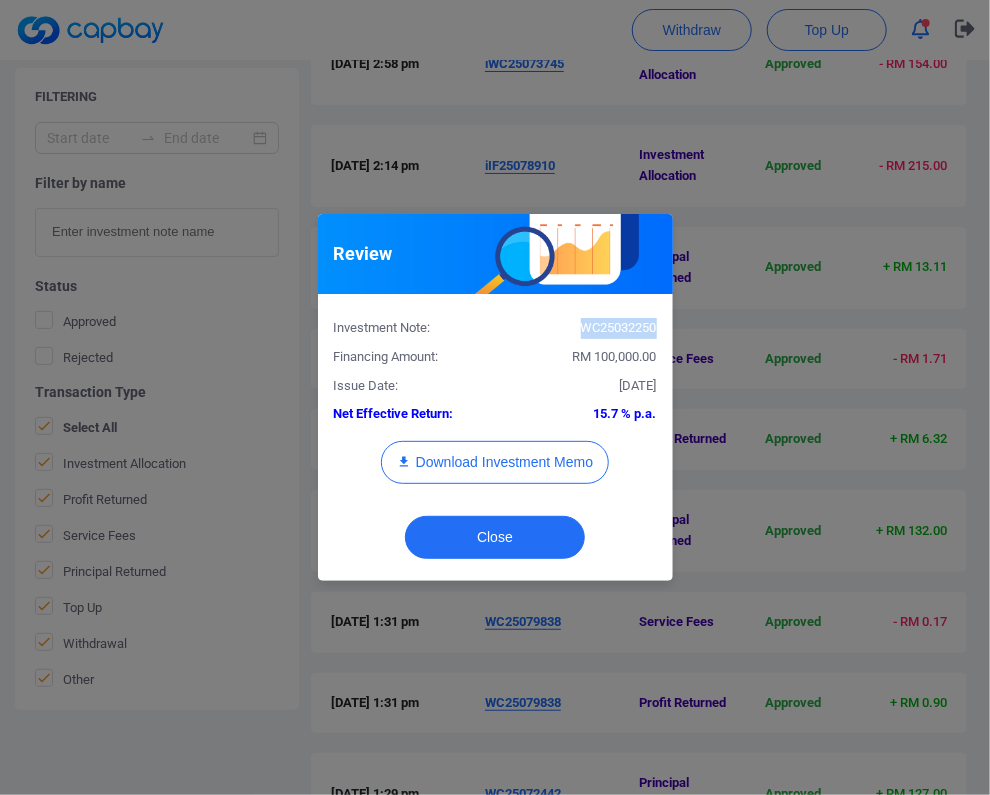drag, startPoint x: 656, startPoint y: 327, endPoint x: 550, endPoint y: 336, distance: 106.381386 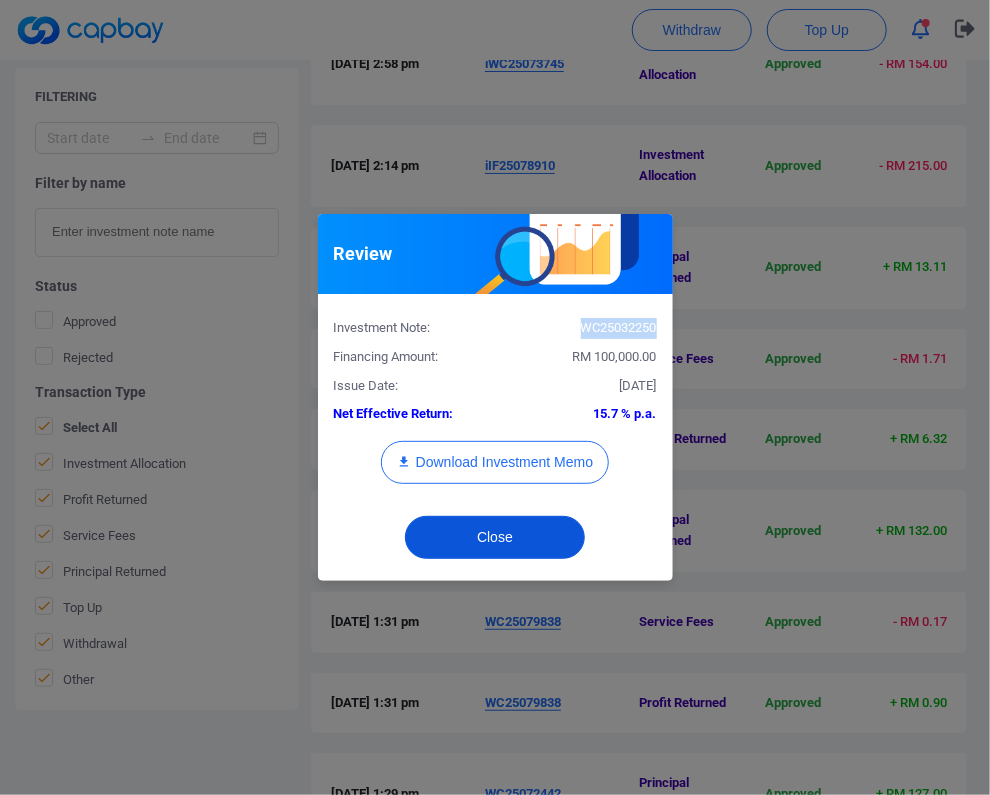 click on "Close" at bounding box center (495, 537) 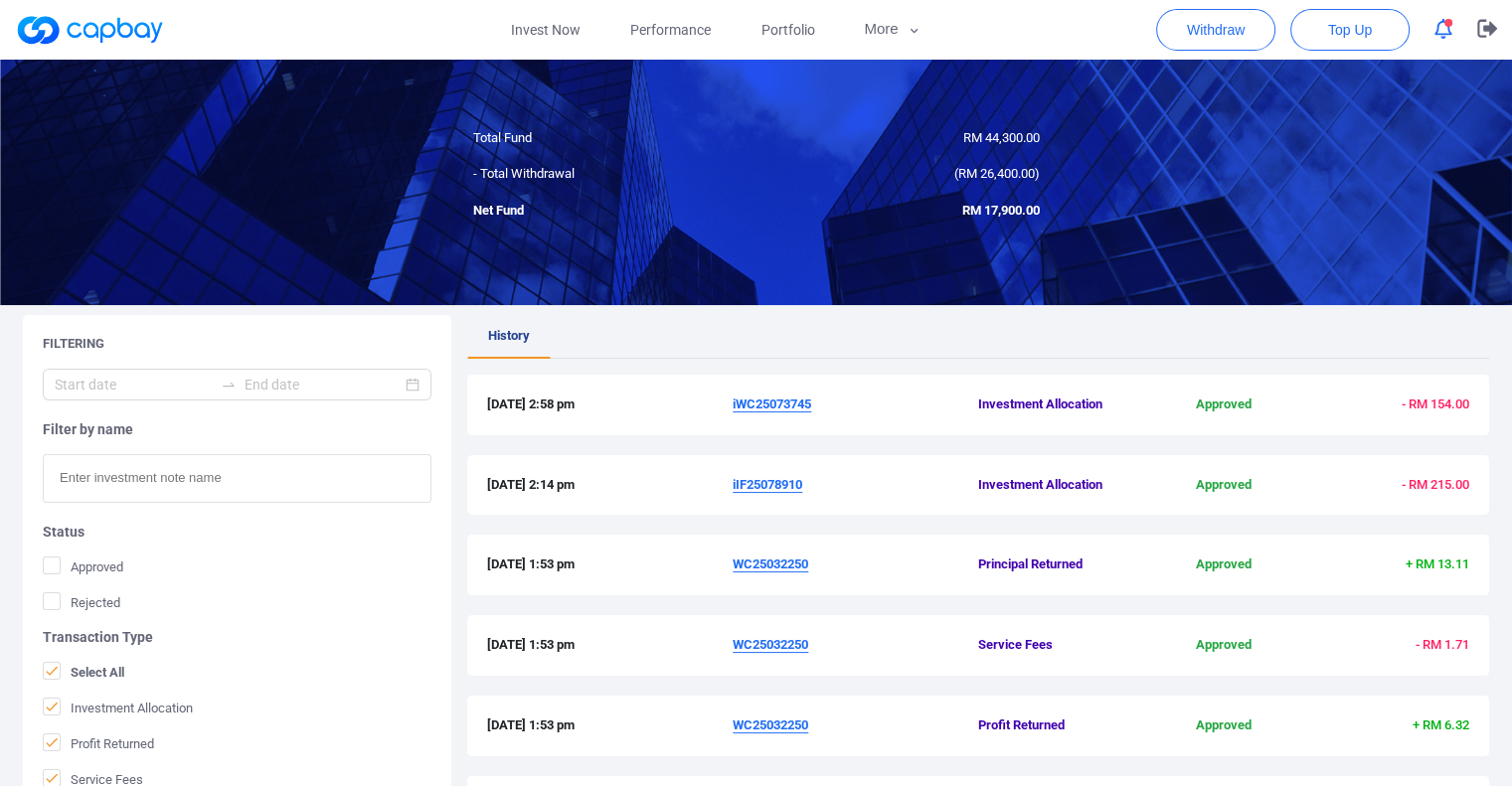 scroll, scrollTop: 0, scrollLeft: 0, axis: both 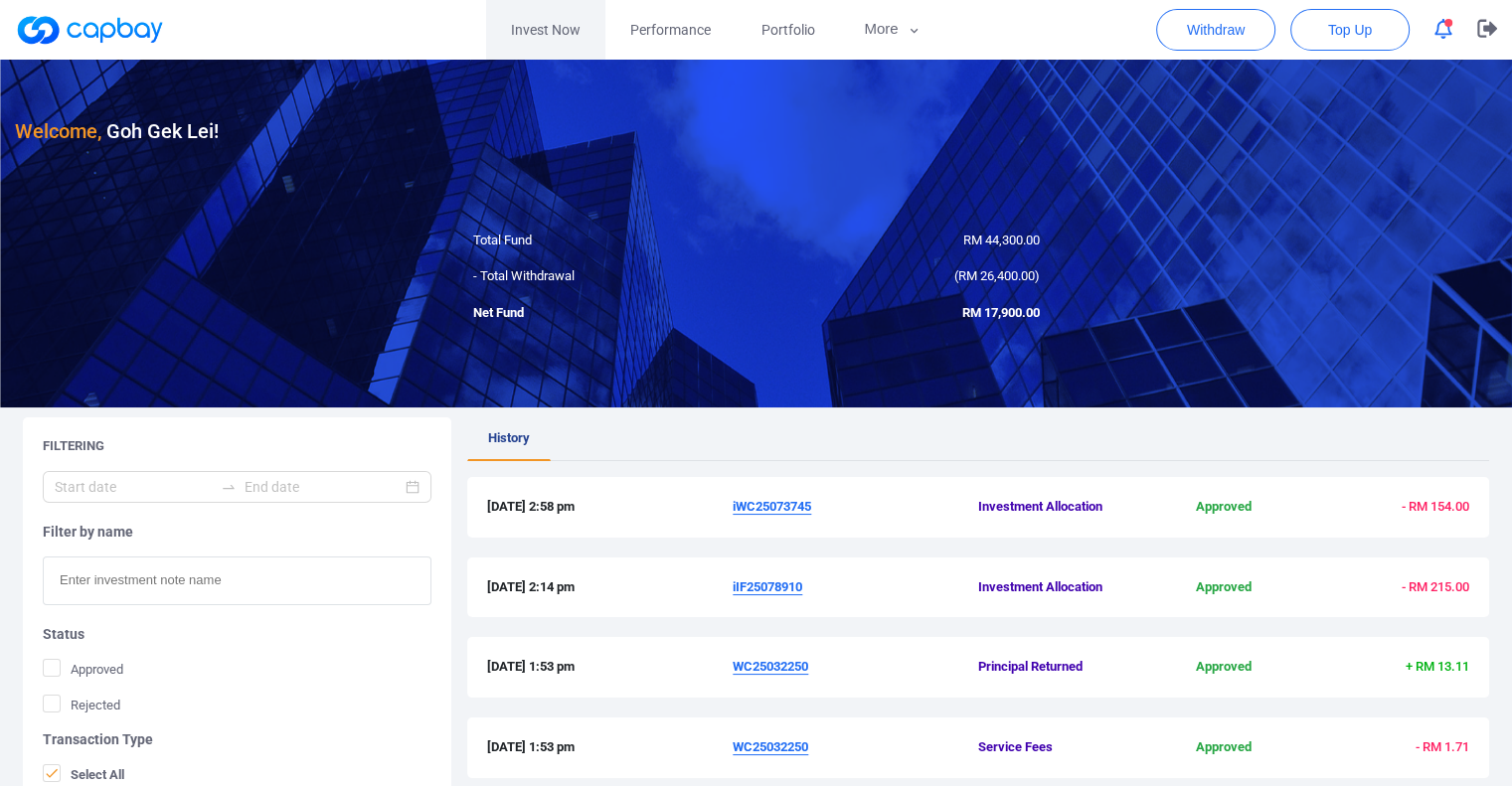 click on "Invest Now" at bounding box center (546, 30) 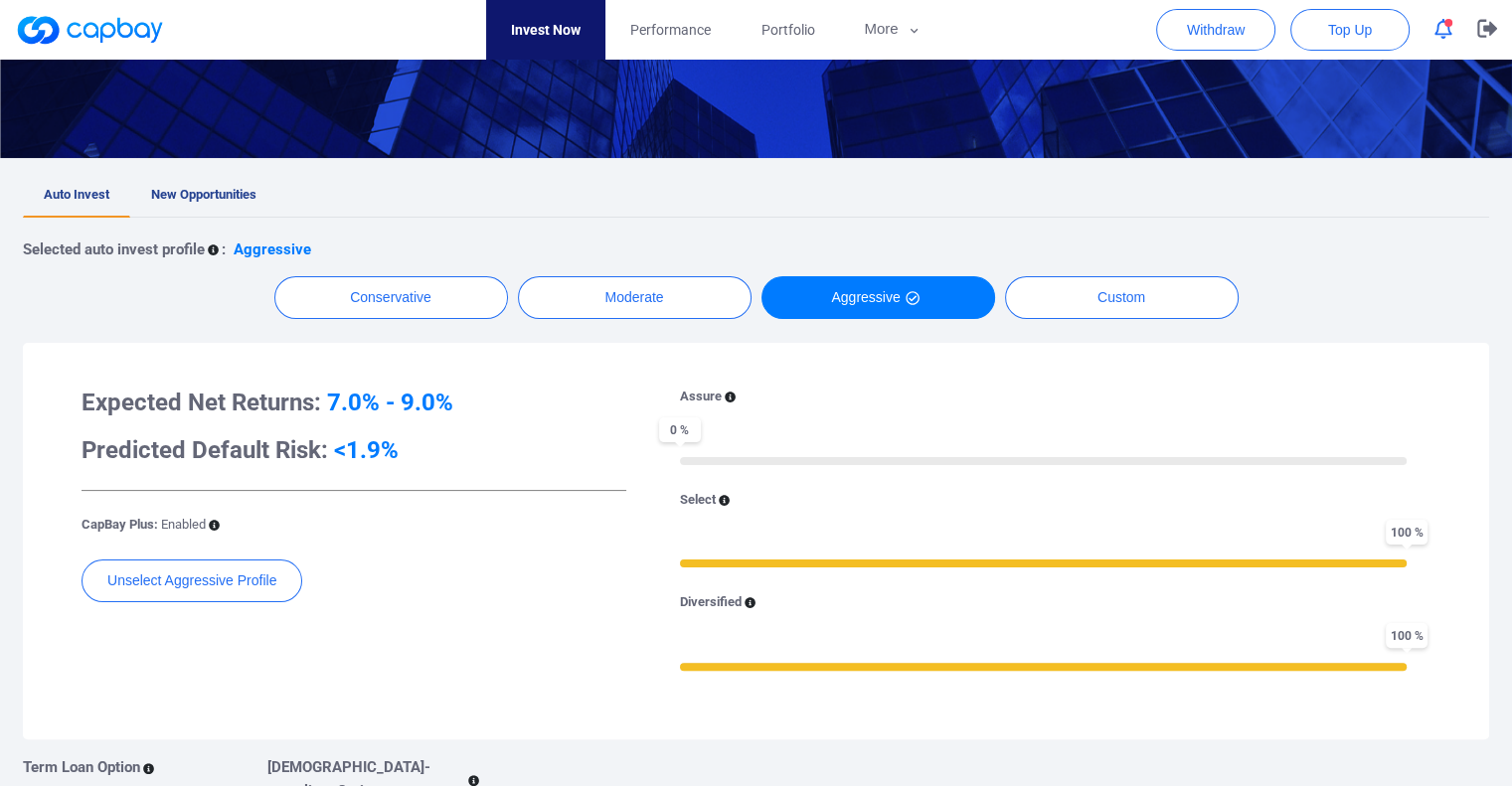 scroll, scrollTop: 696, scrollLeft: 0, axis: vertical 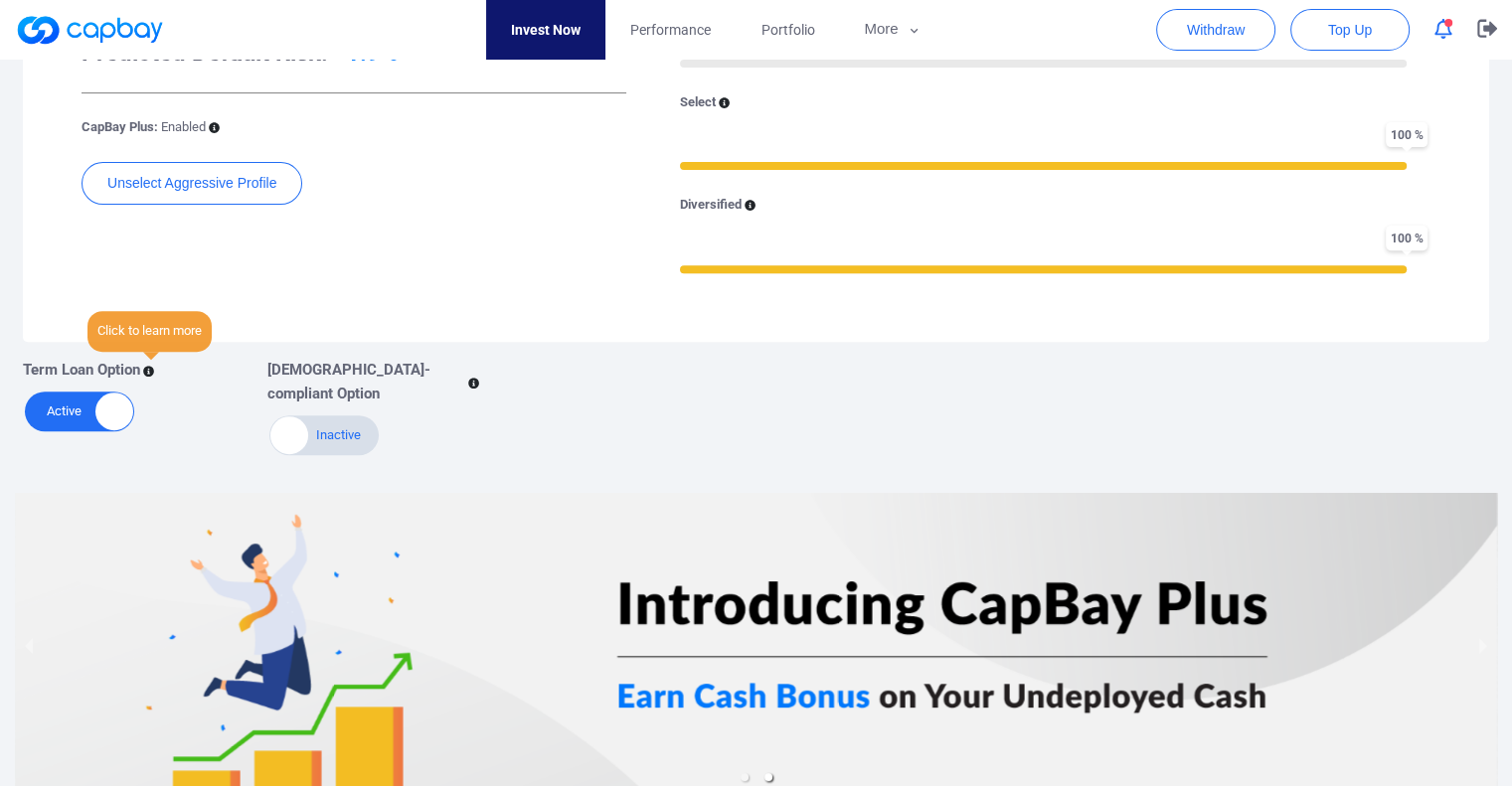 click on "Click to learn more" at bounding box center [149, 331] 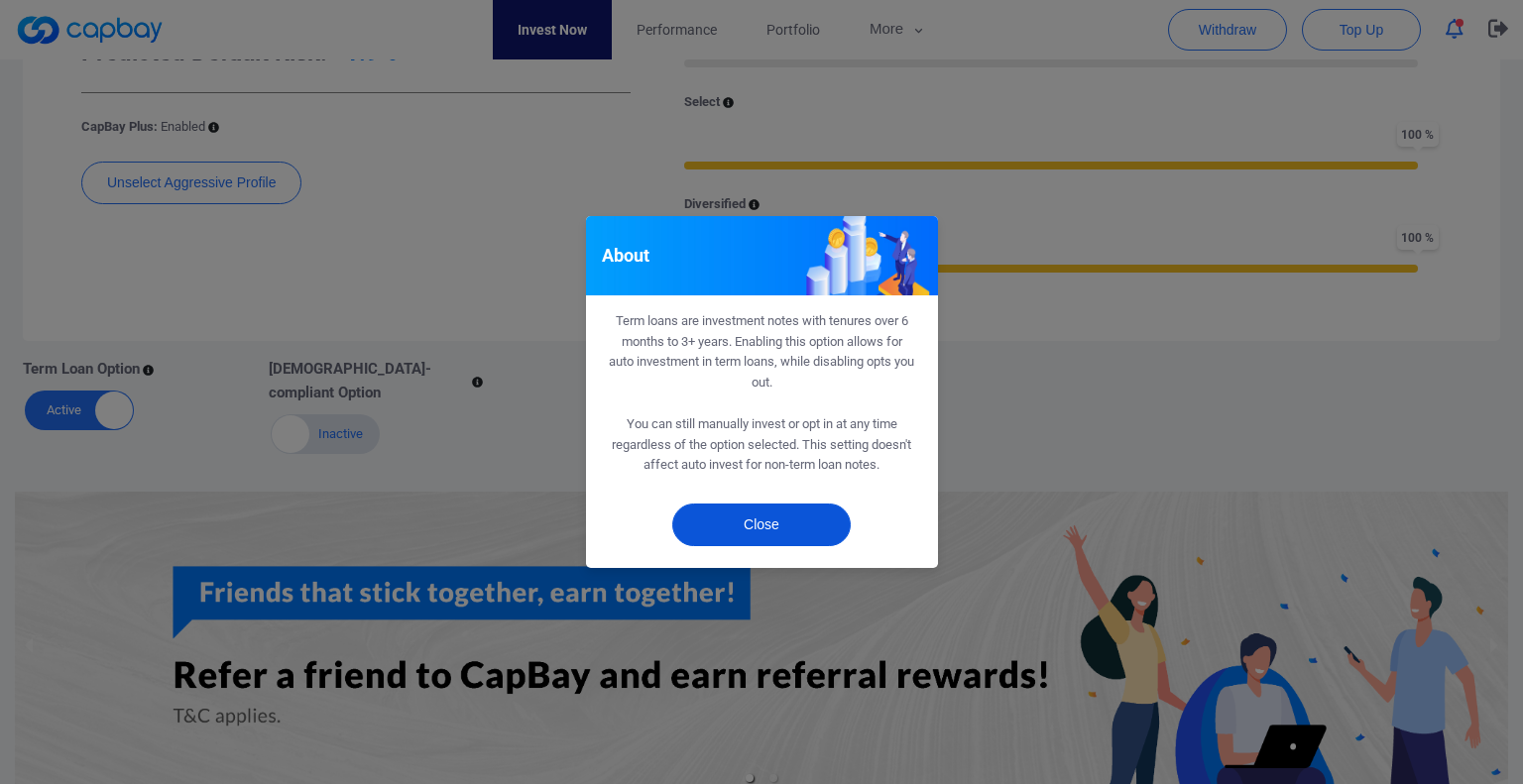 click on "Close" at bounding box center (762, 524) 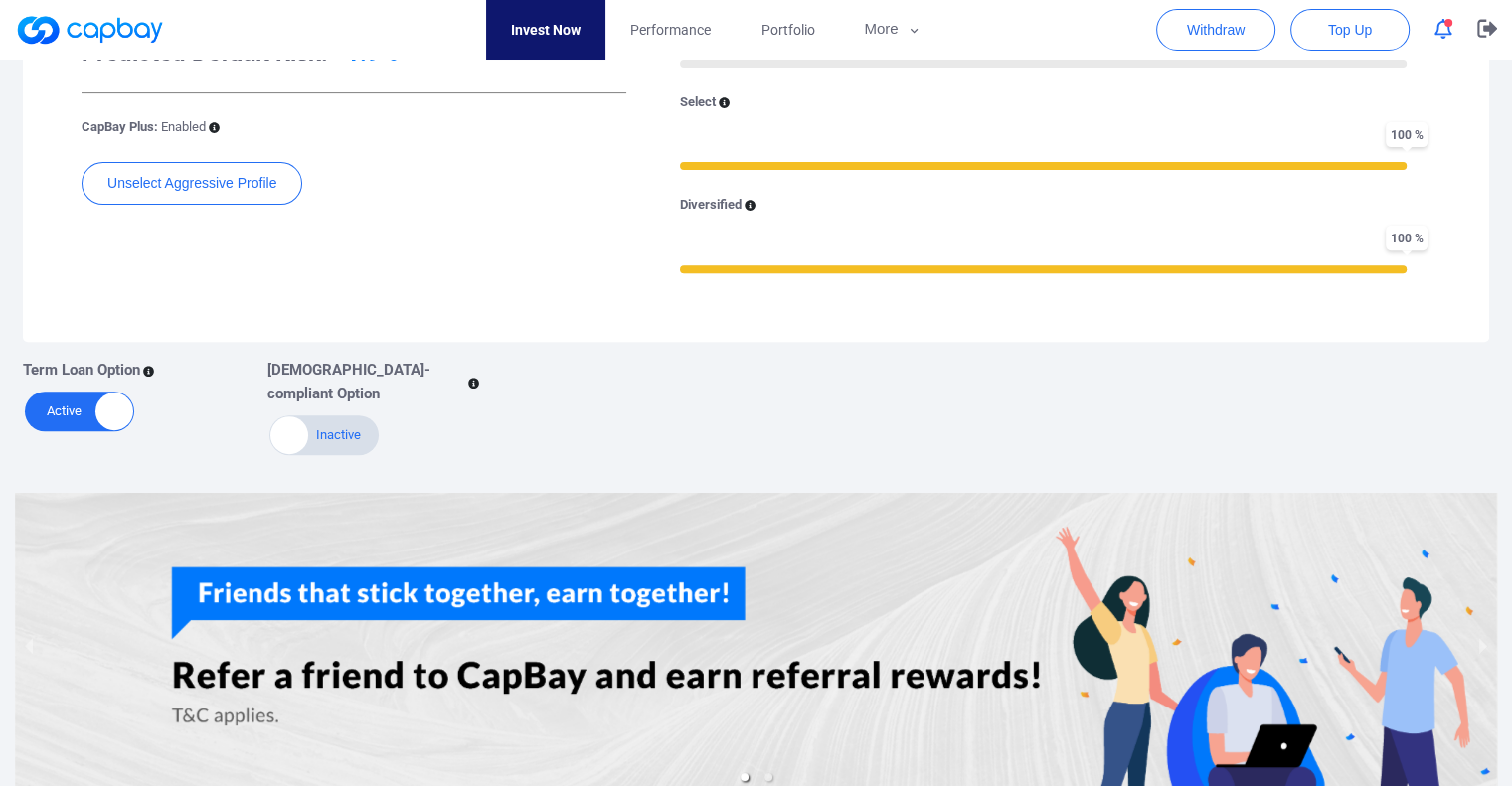 click on "Active Inactive" at bounding box center [80, 411] 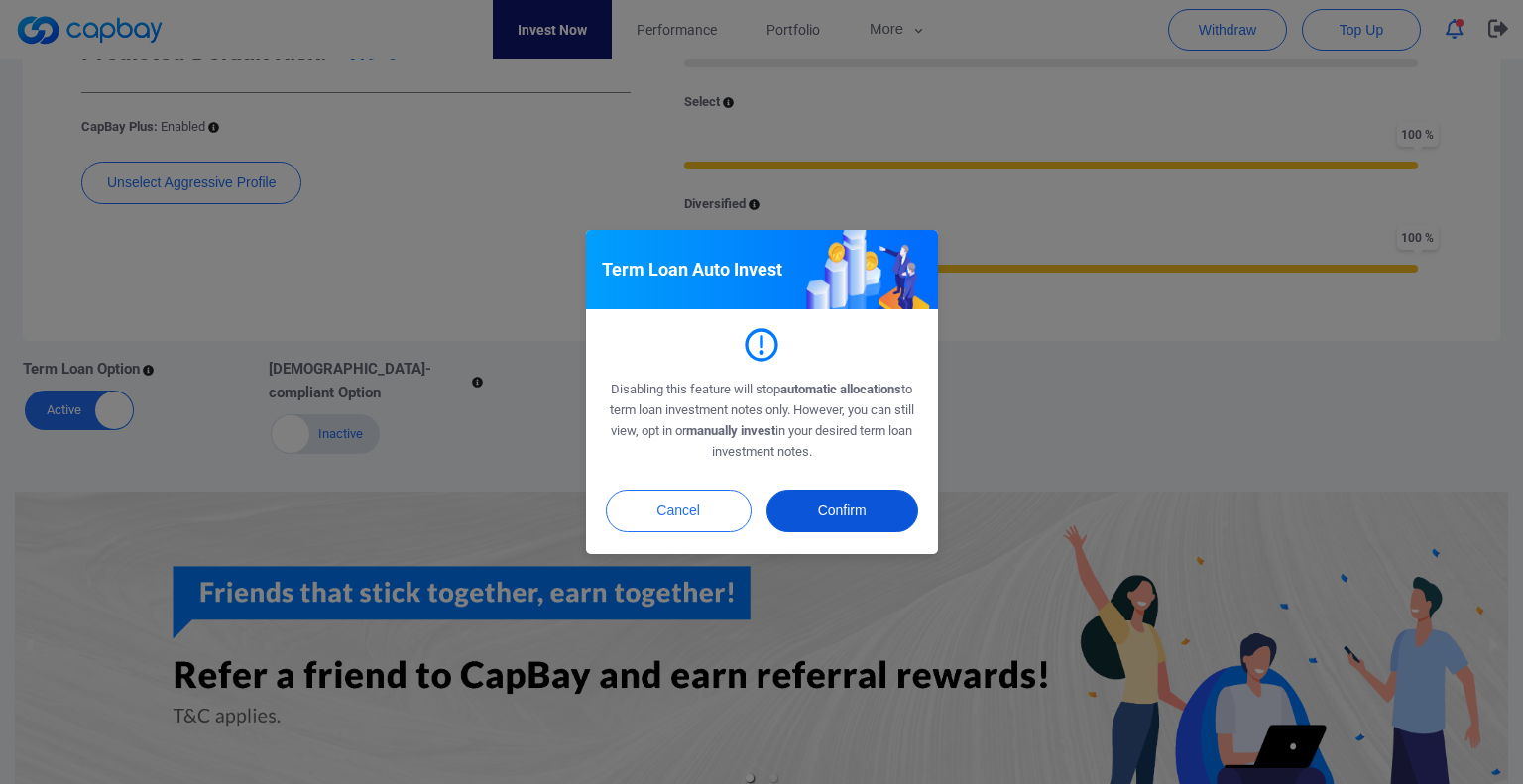 click on "Confirm" at bounding box center [842, 510] 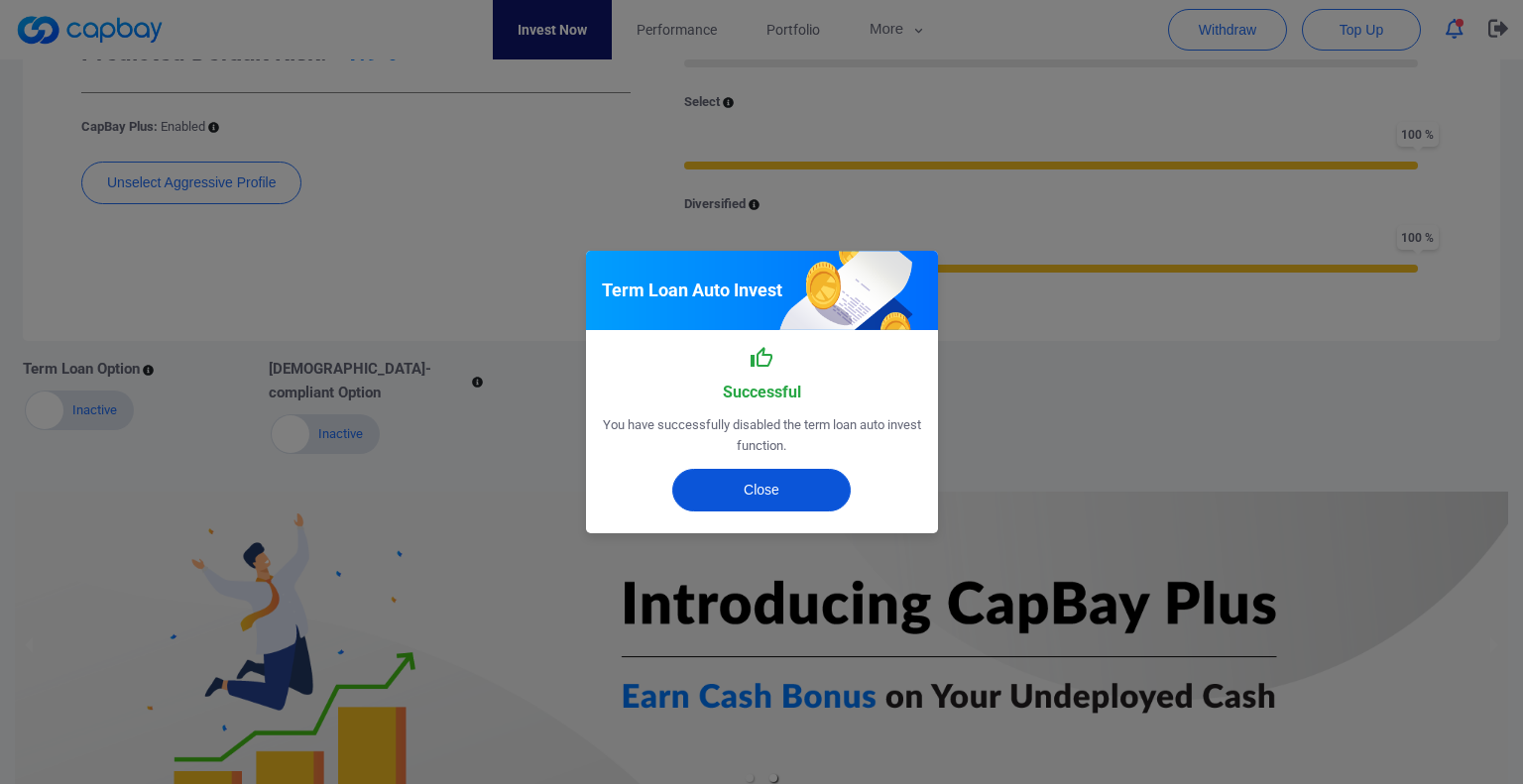 click on "Close" at bounding box center (762, 490) 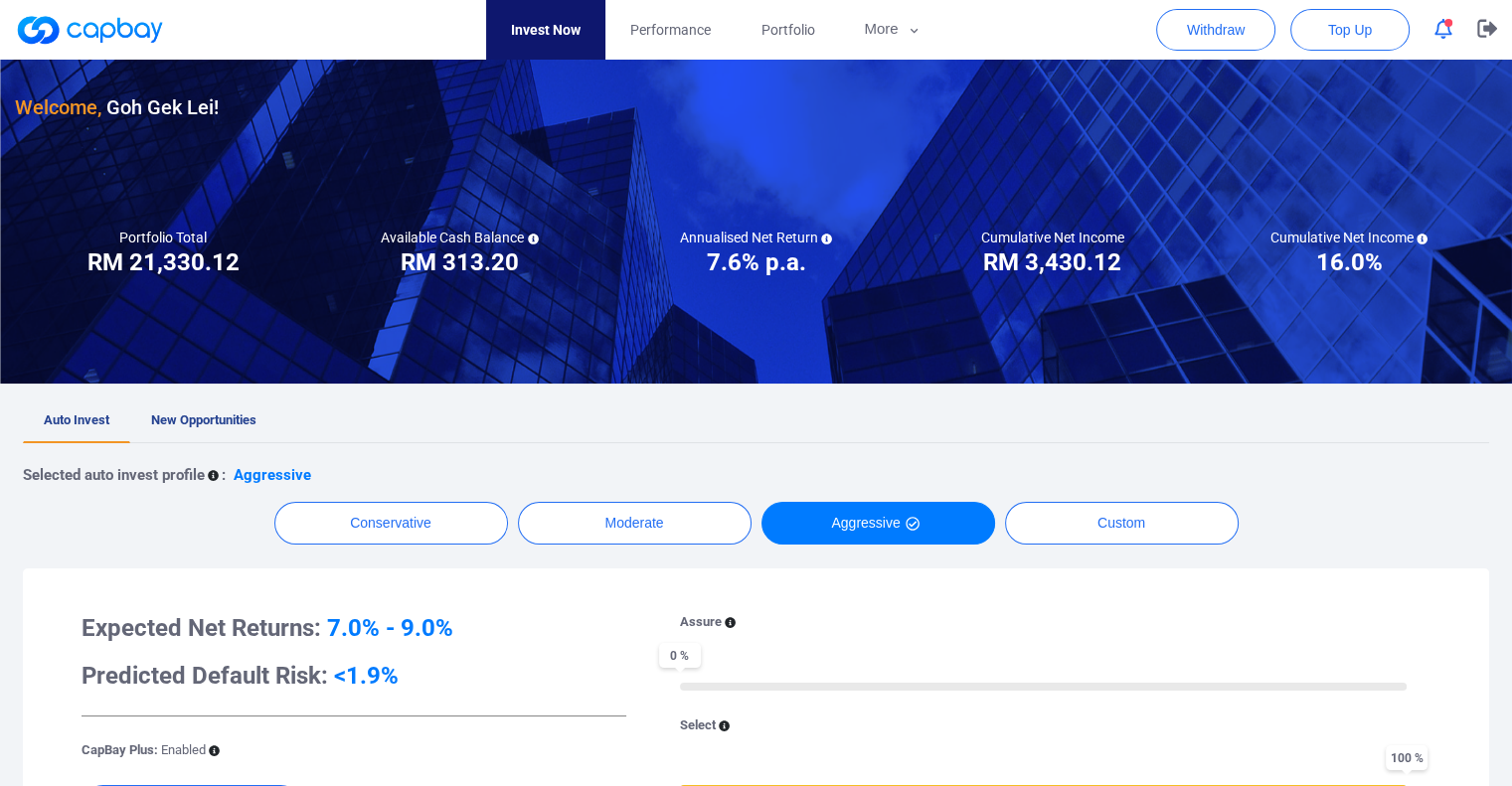 scroll, scrollTop: 0, scrollLeft: 0, axis: both 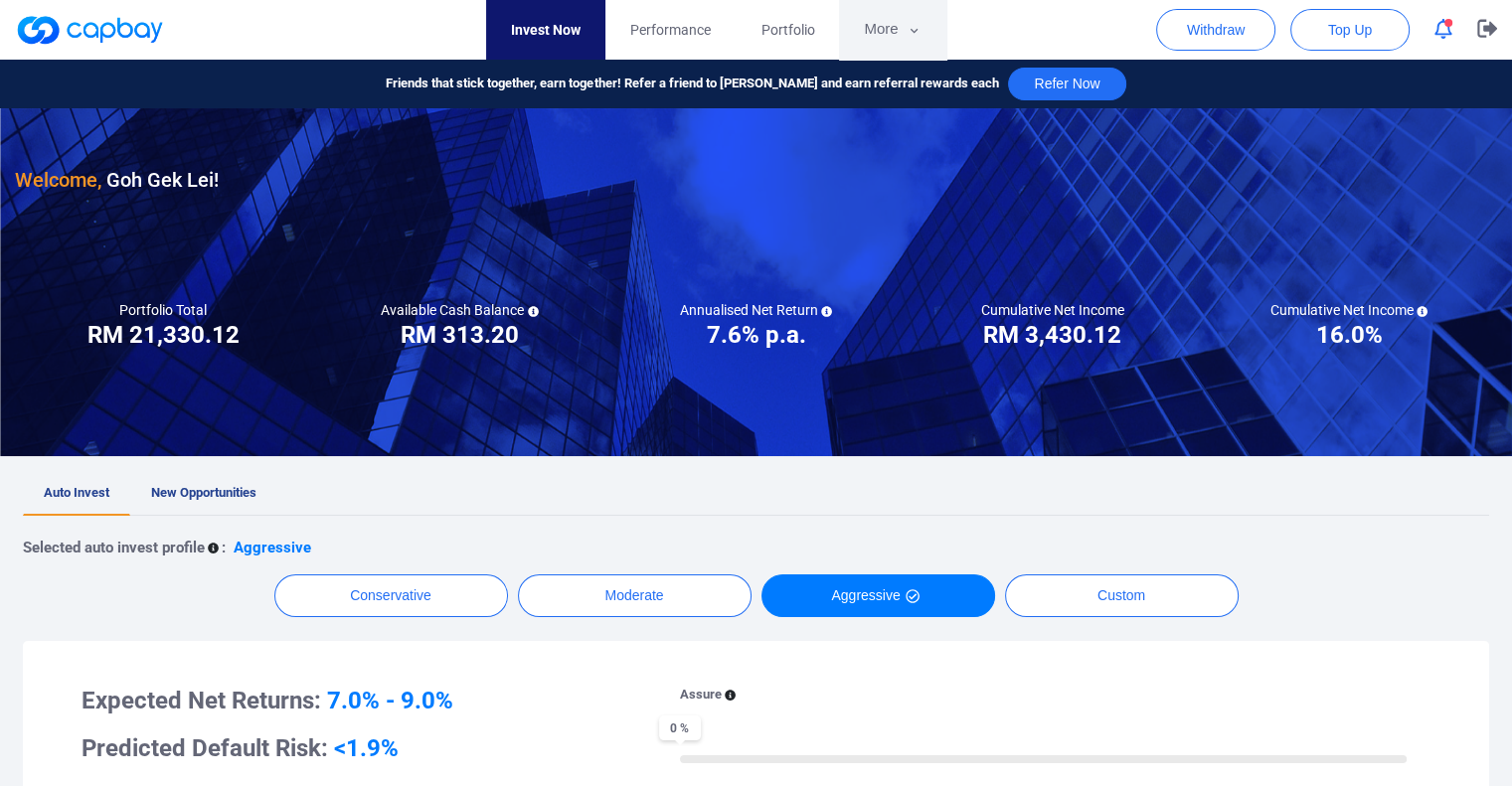 click on "More" at bounding box center [892, 30] 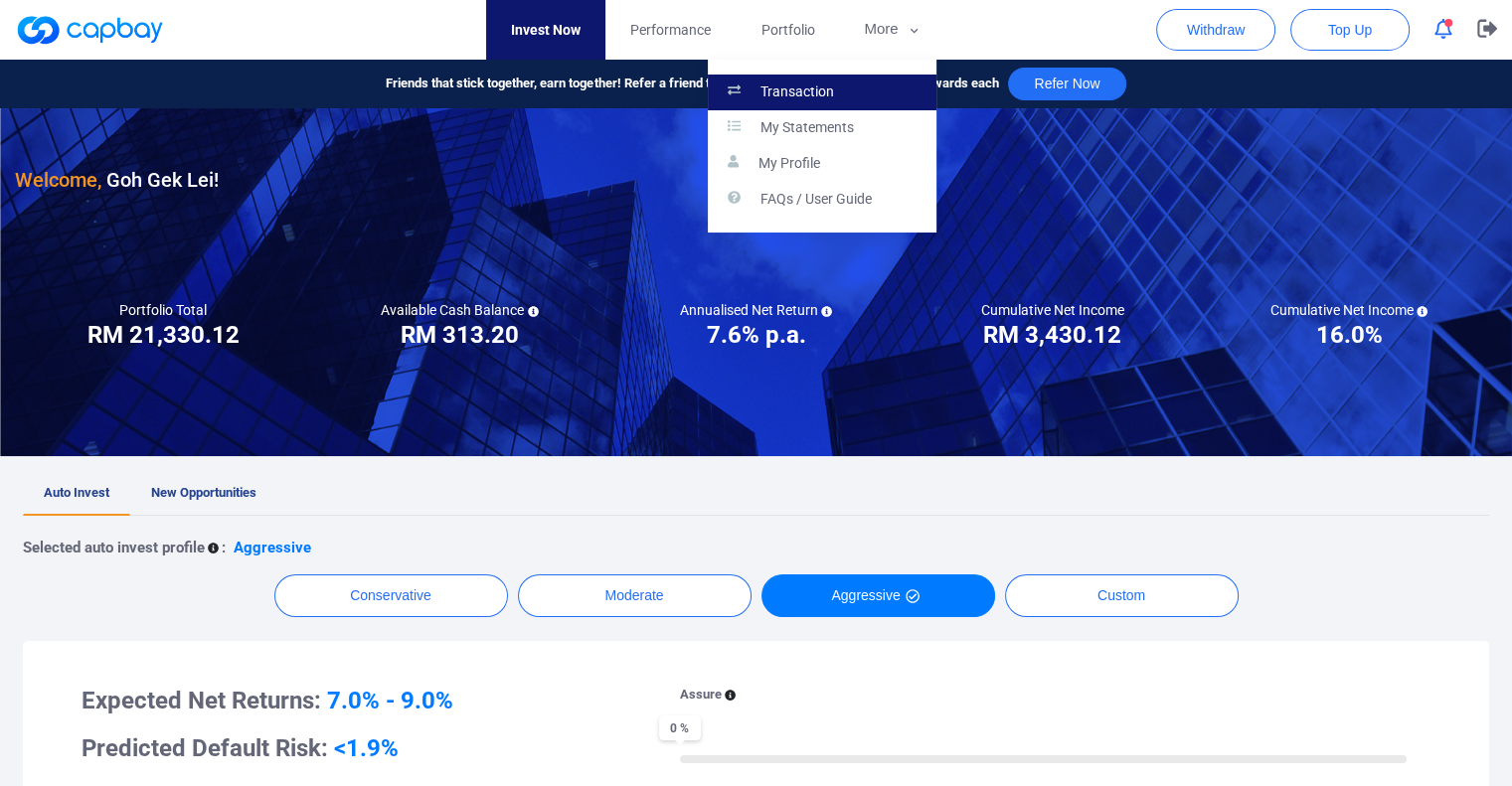 click on "Transaction" at bounding box center [822, 92] 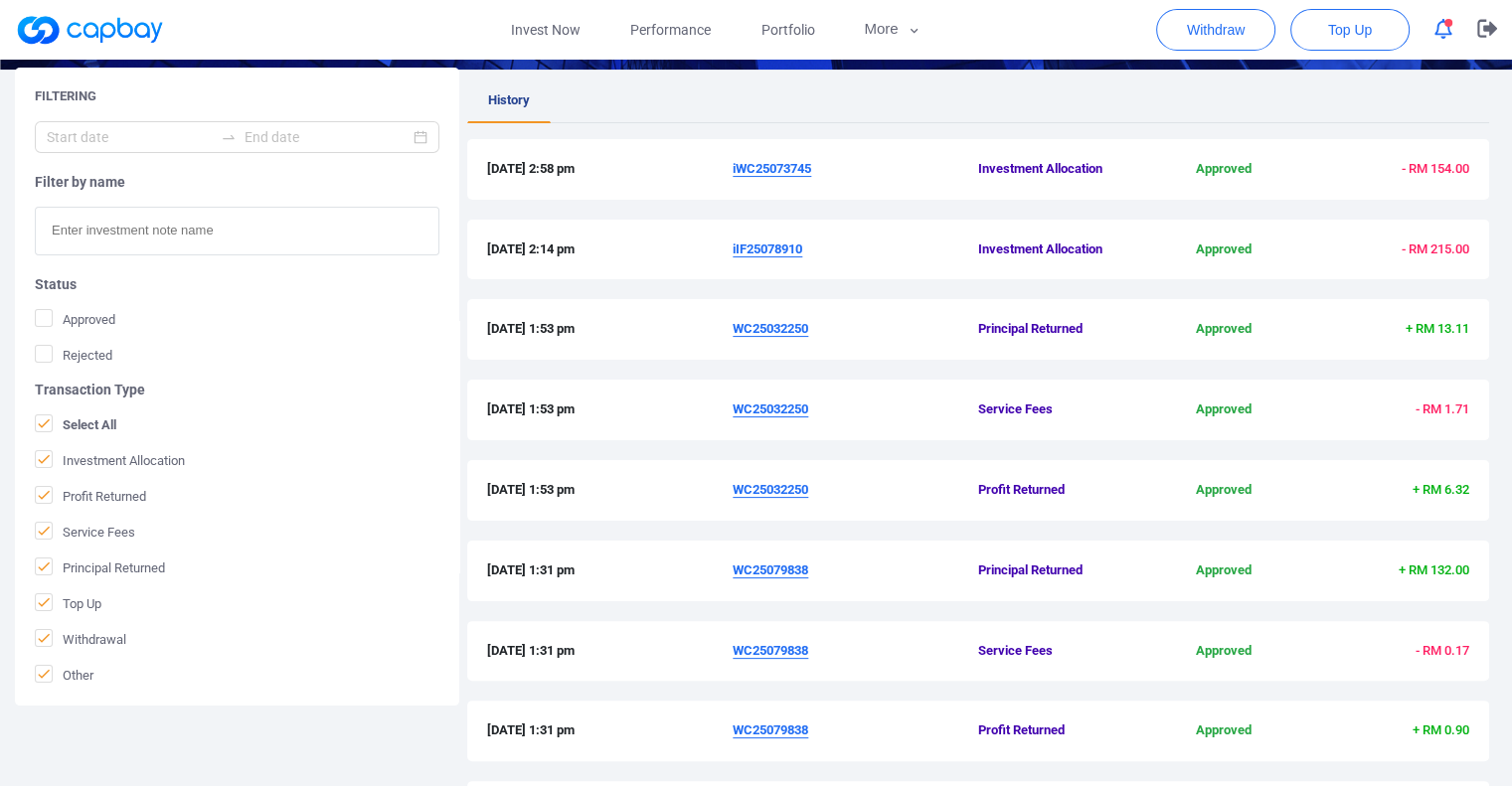 scroll, scrollTop: 0, scrollLeft: 0, axis: both 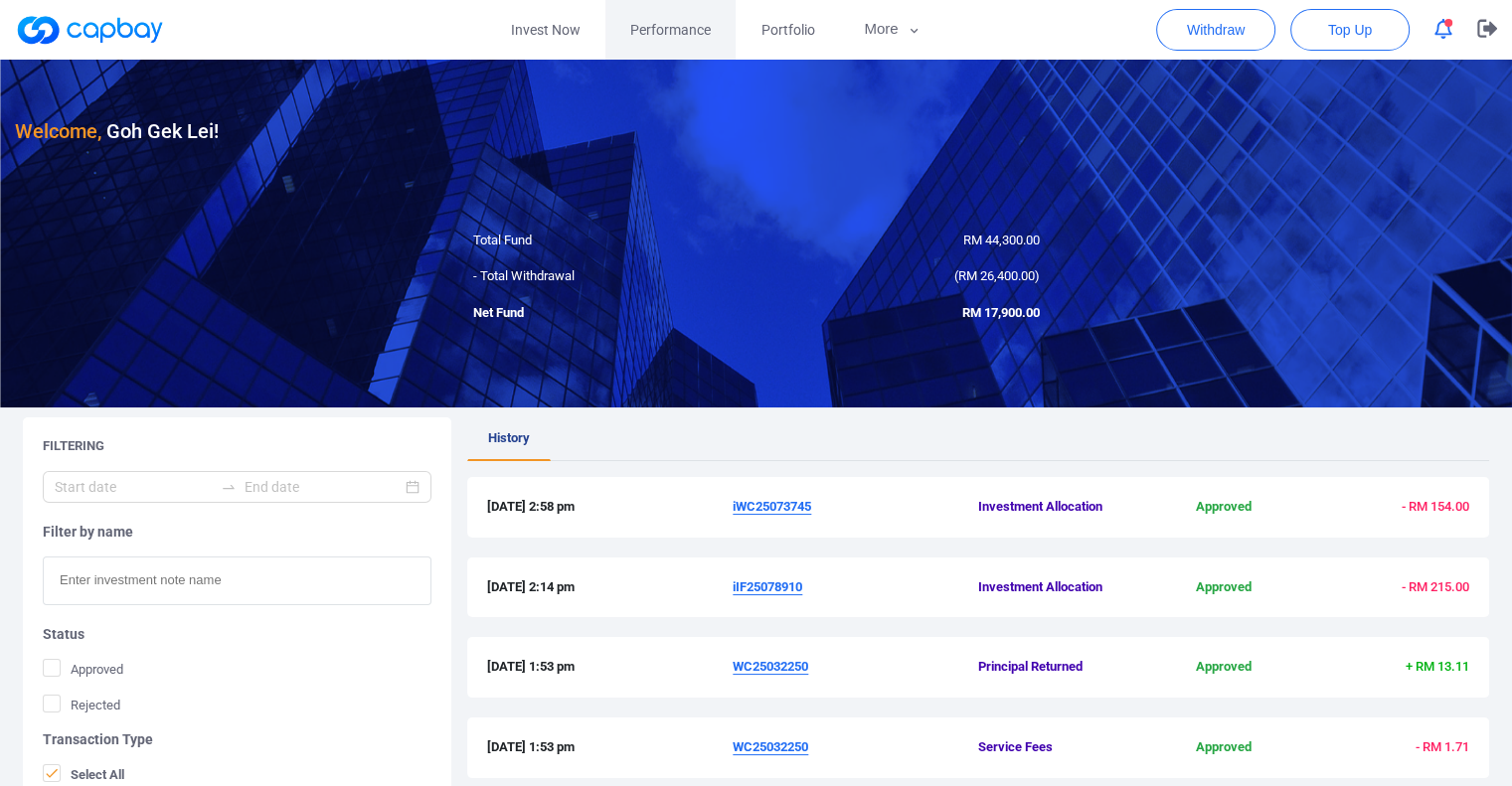 click on "Performance" at bounding box center (670, 30) 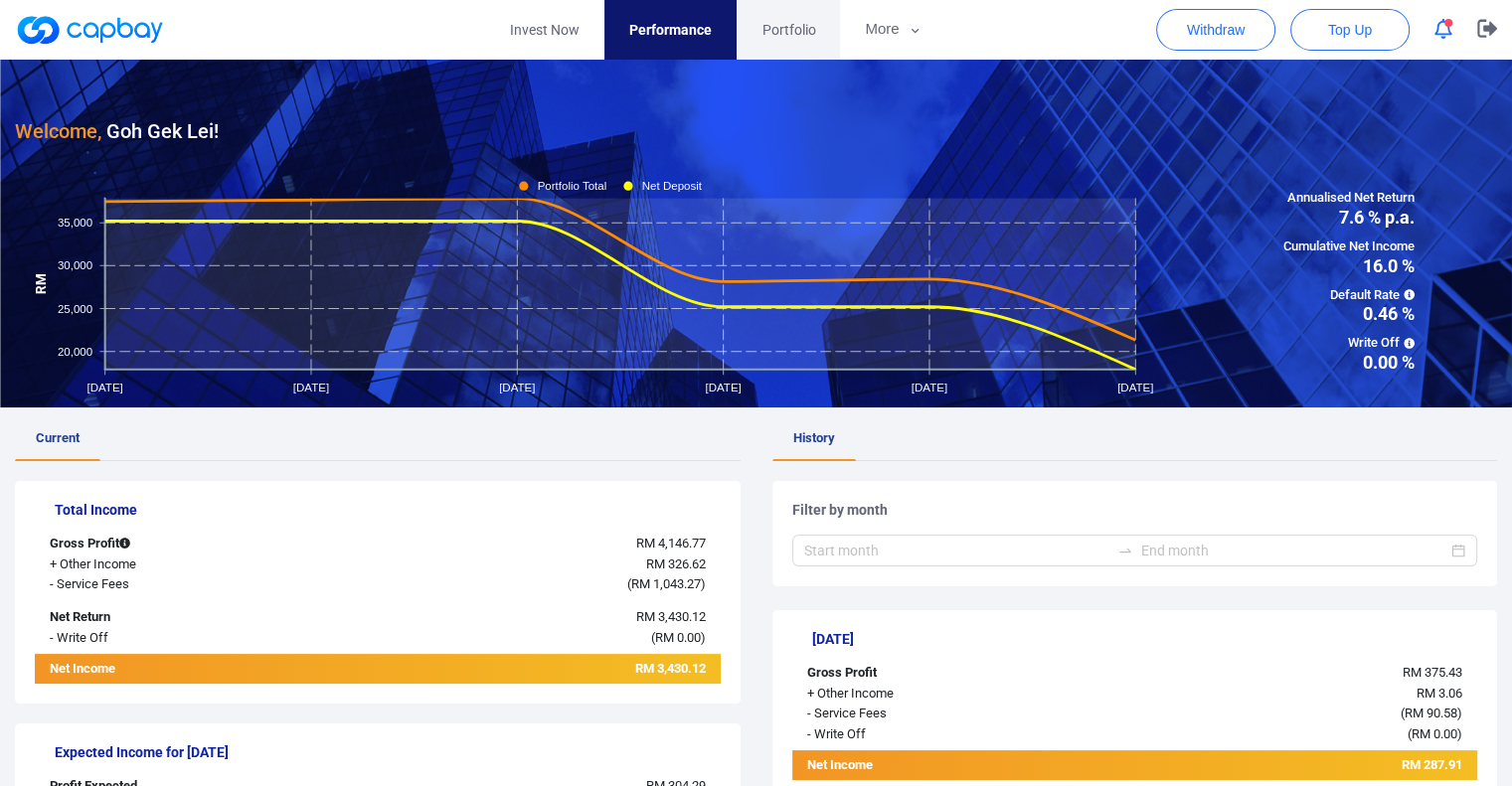 click on "Portfolio" at bounding box center [788, 30] 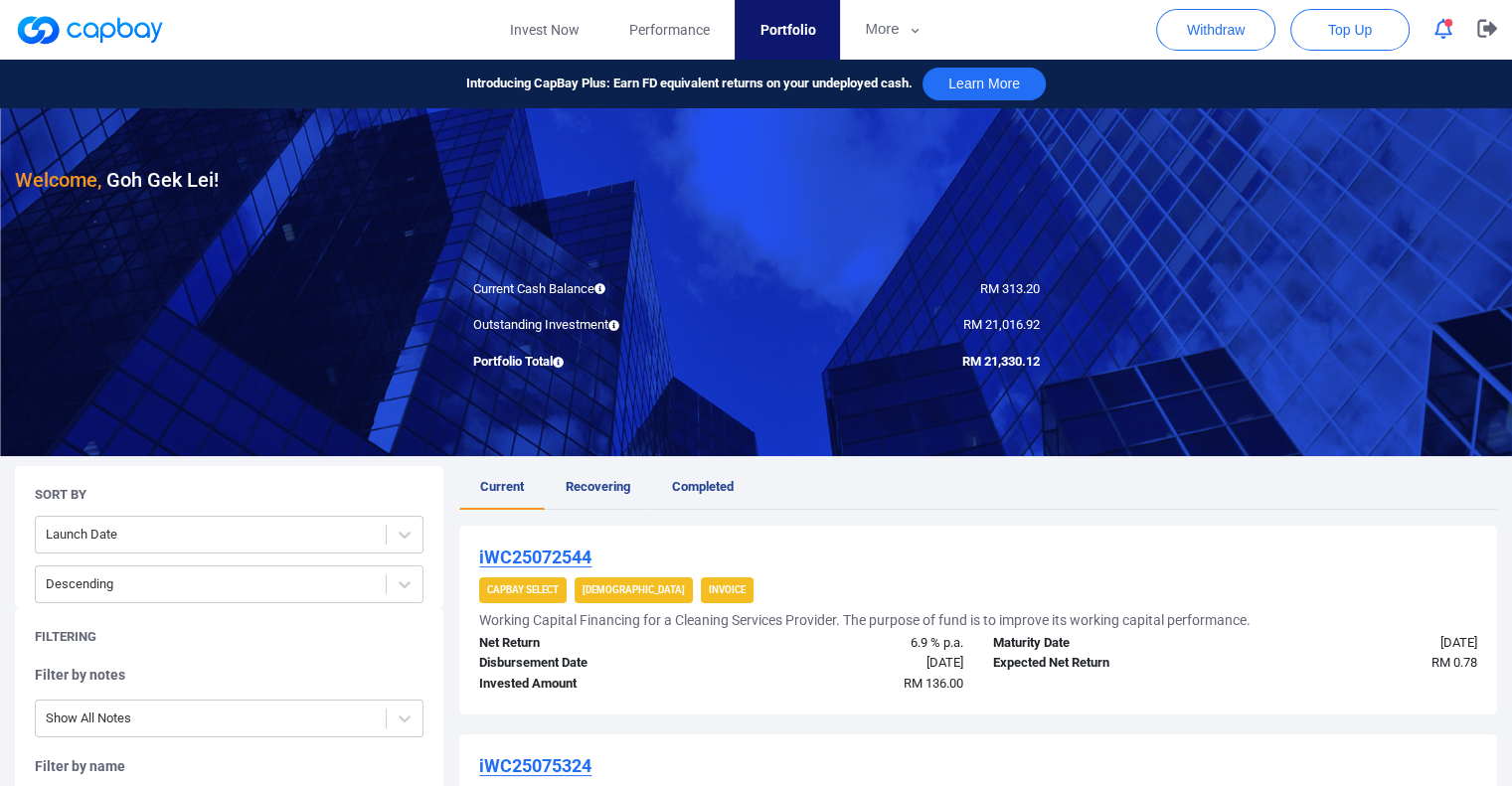 click on "Completed" at bounding box center [703, 486] 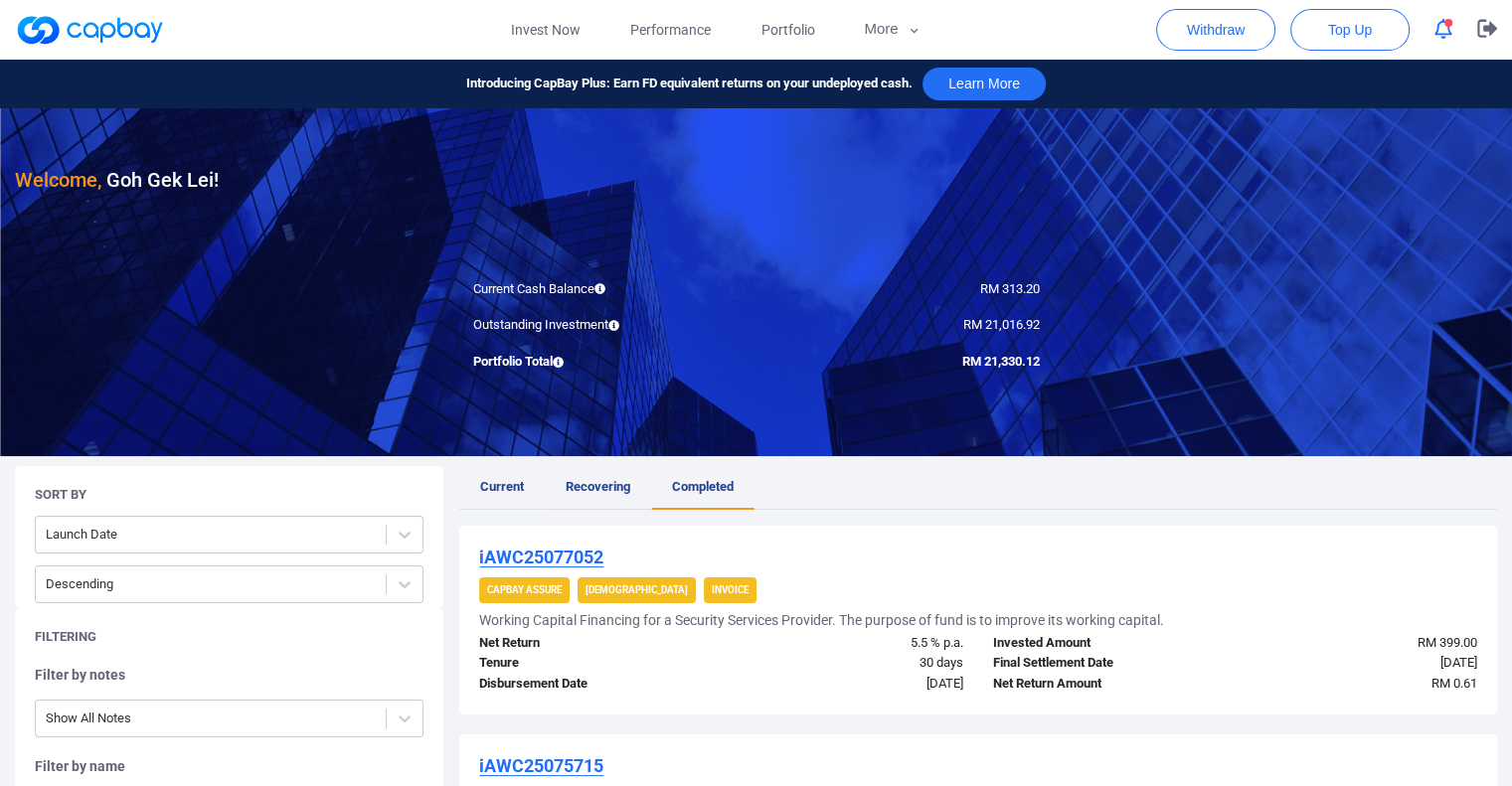 click on "Recovering" at bounding box center [597, 486] 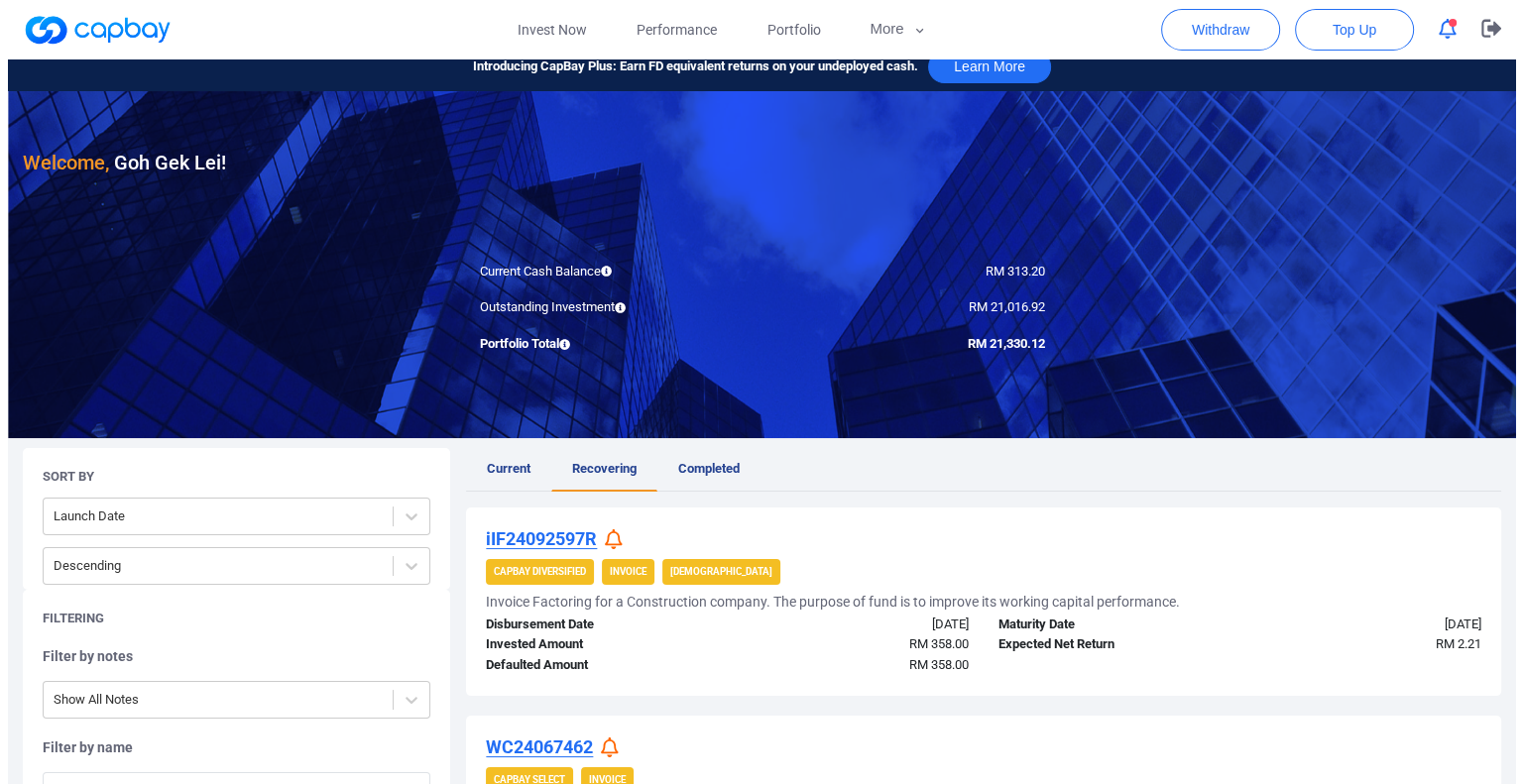 scroll, scrollTop: 0, scrollLeft: 0, axis: both 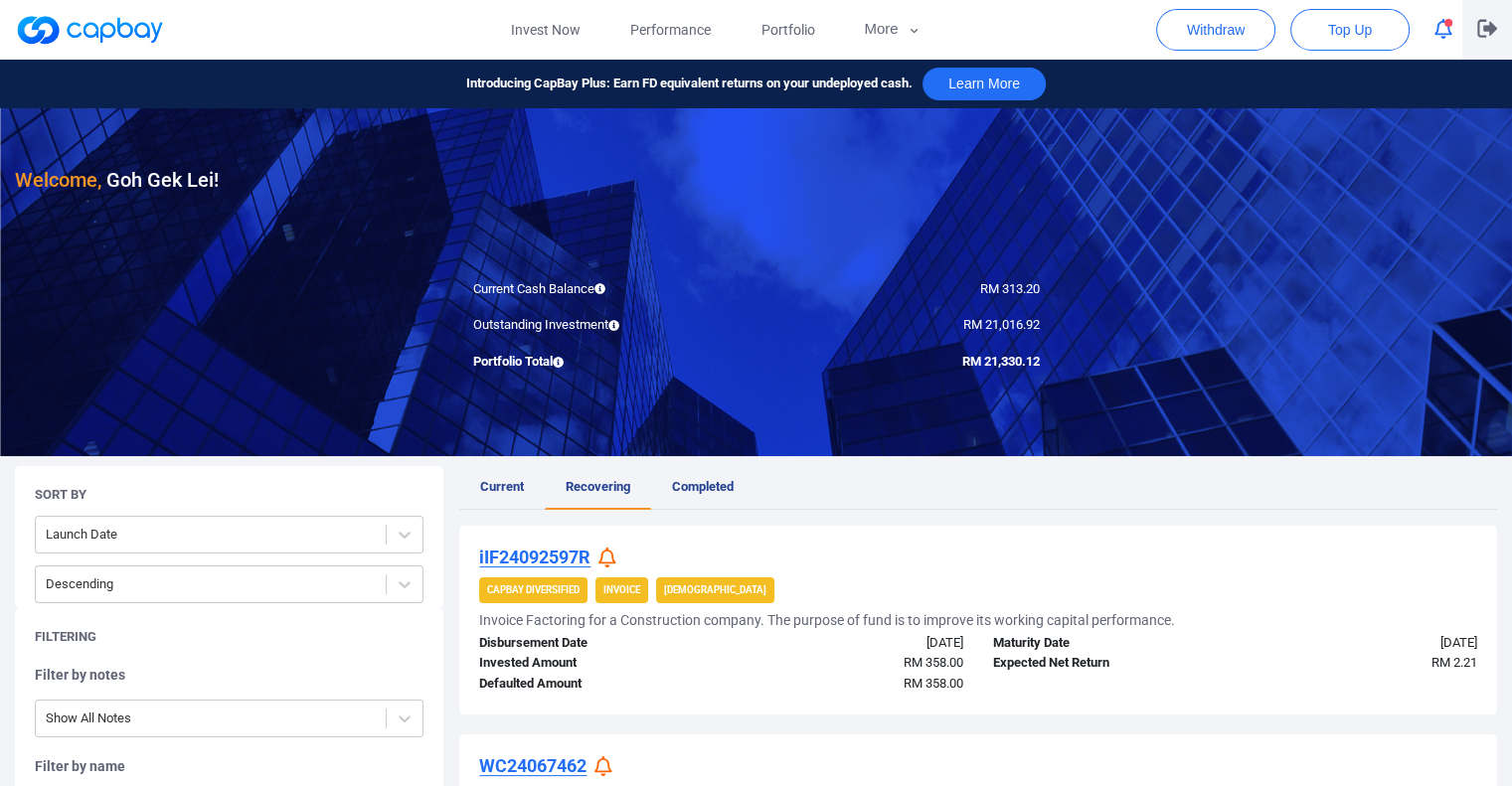 click 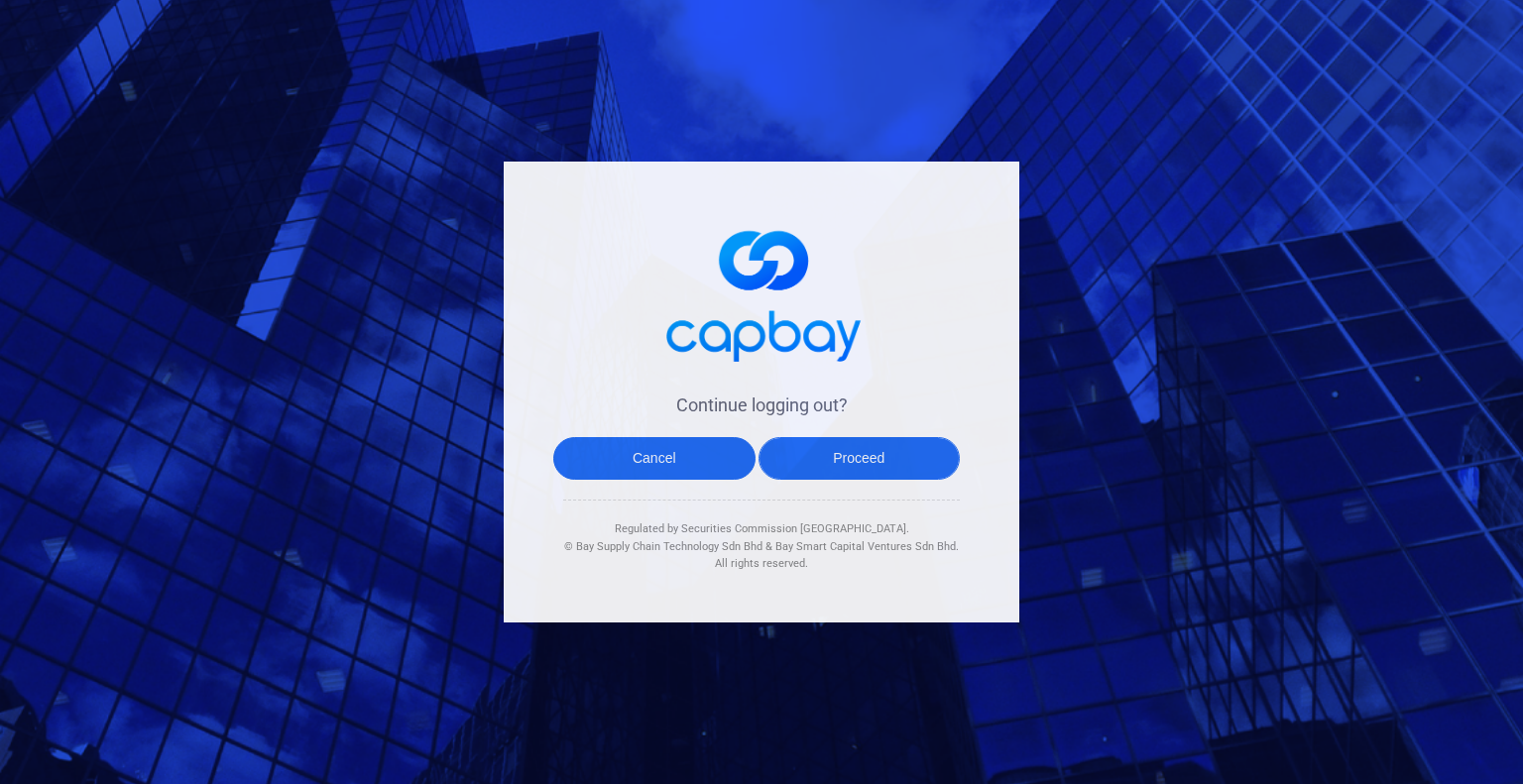 click on "Proceed" at bounding box center (860, 458) 